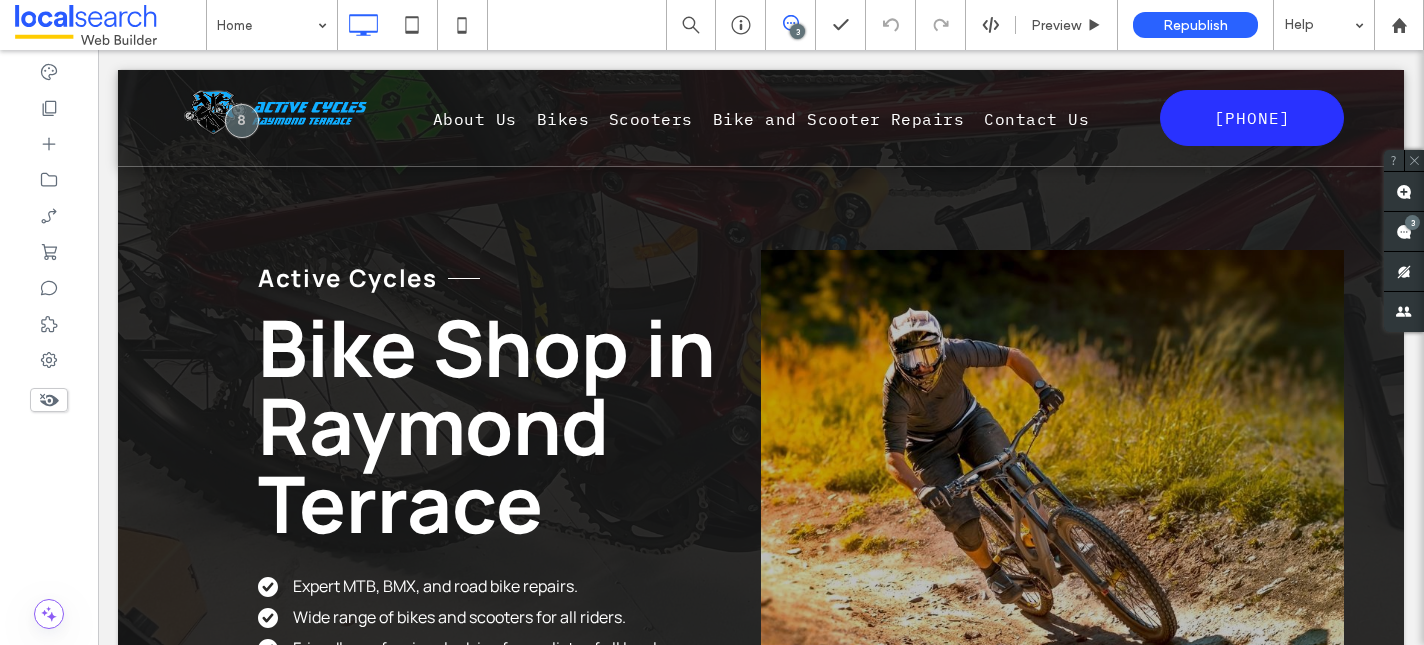 scroll, scrollTop: 0, scrollLeft: 0, axis: both 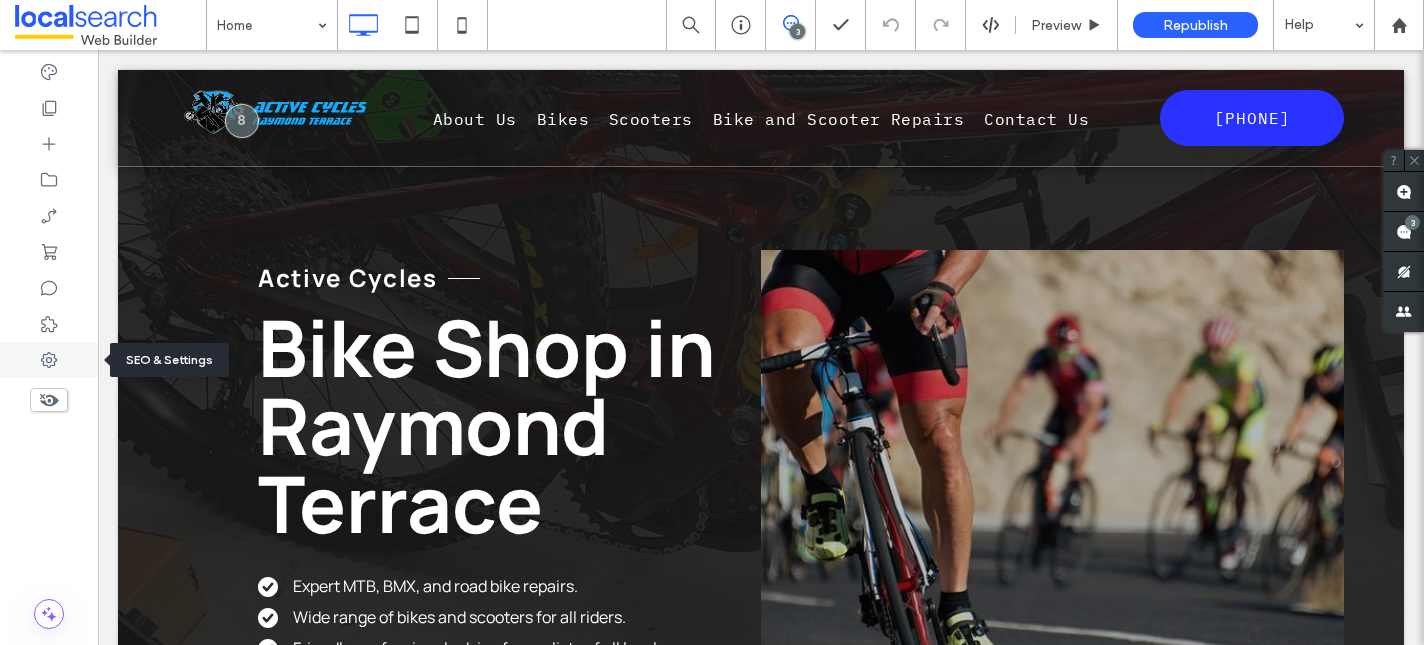 click 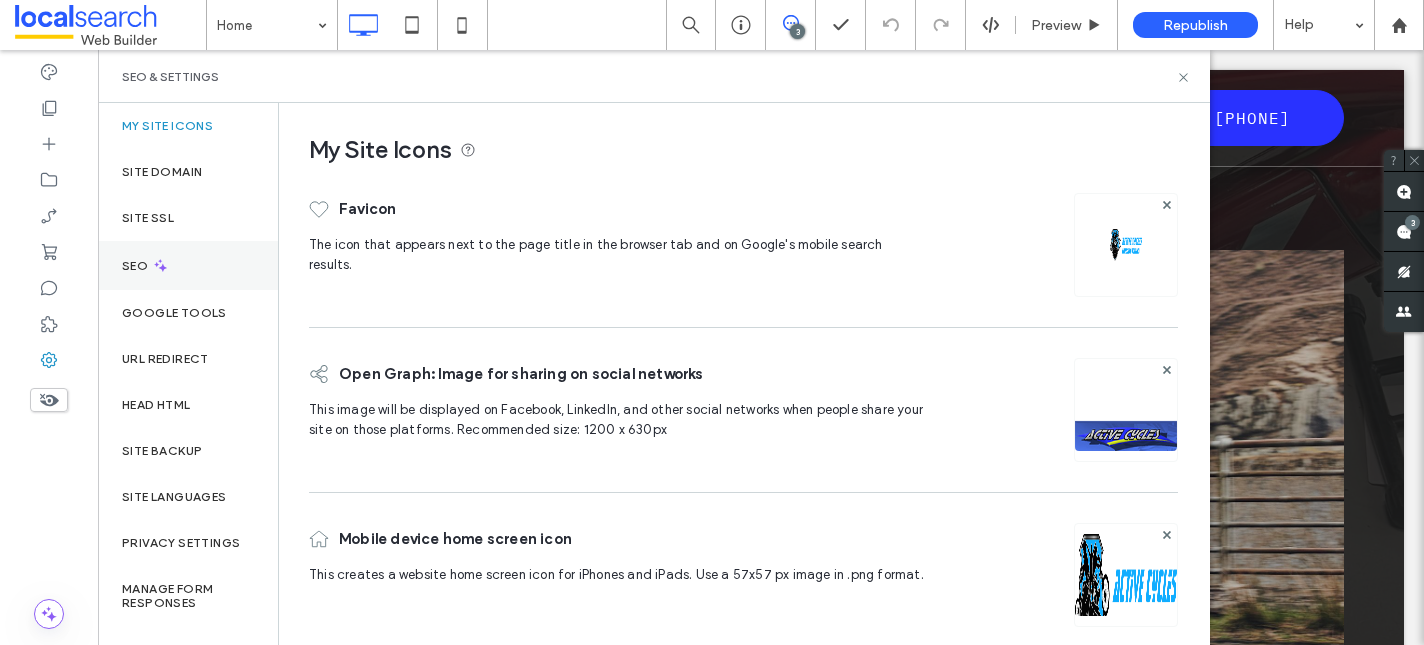 click on "SEO" at bounding box center (188, 265) 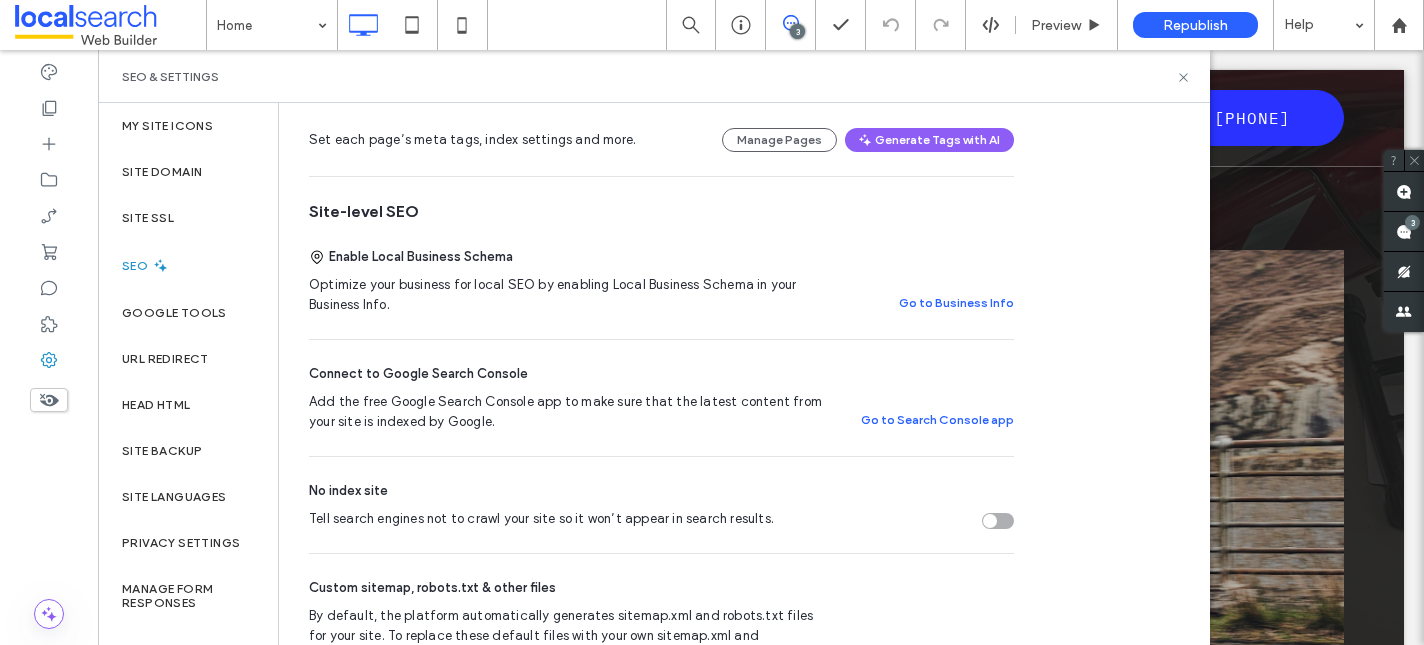 scroll, scrollTop: 0, scrollLeft: 0, axis: both 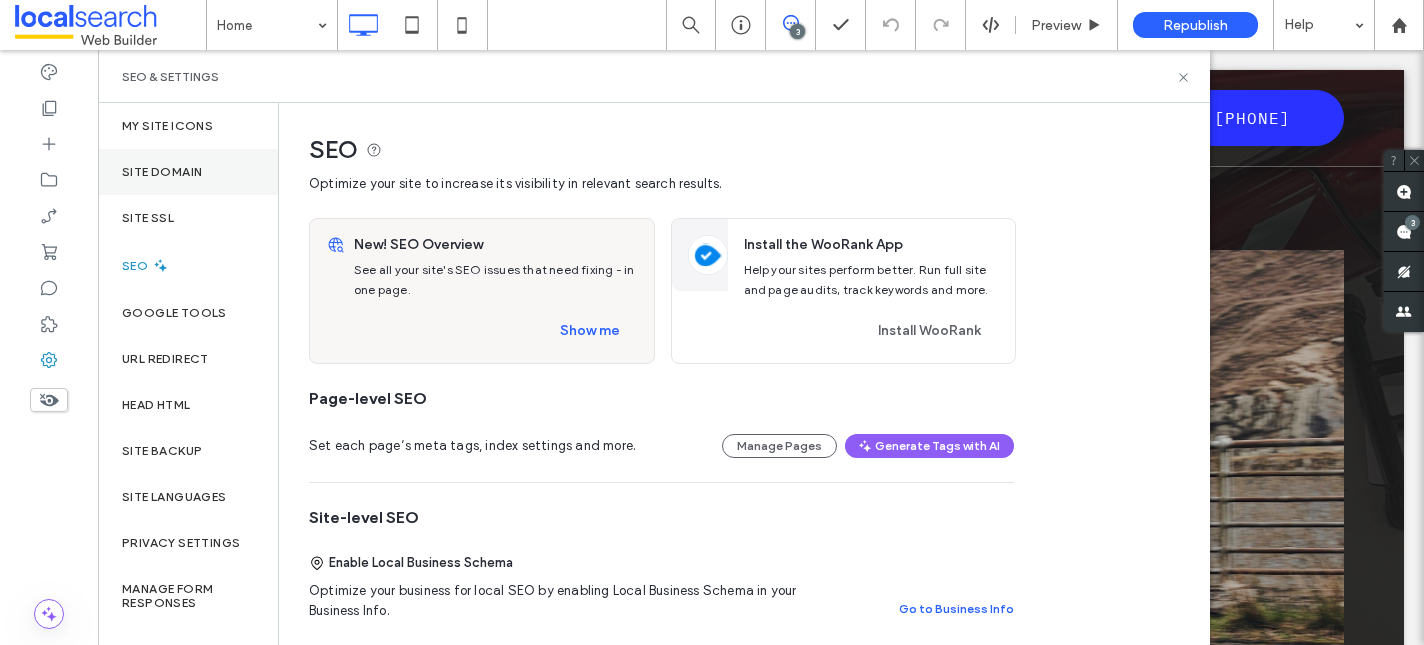 click on "Site Domain" at bounding box center (162, 172) 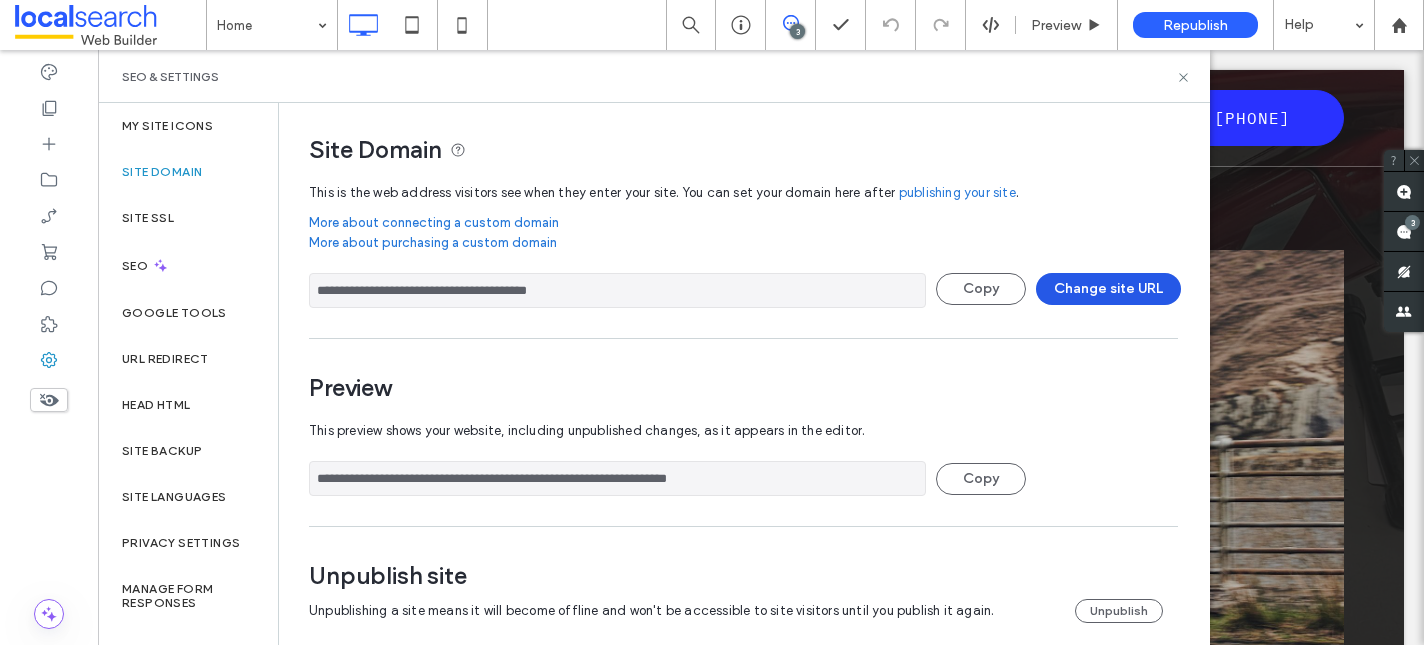 click on "Change site URL" at bounding box center [1108, 289] 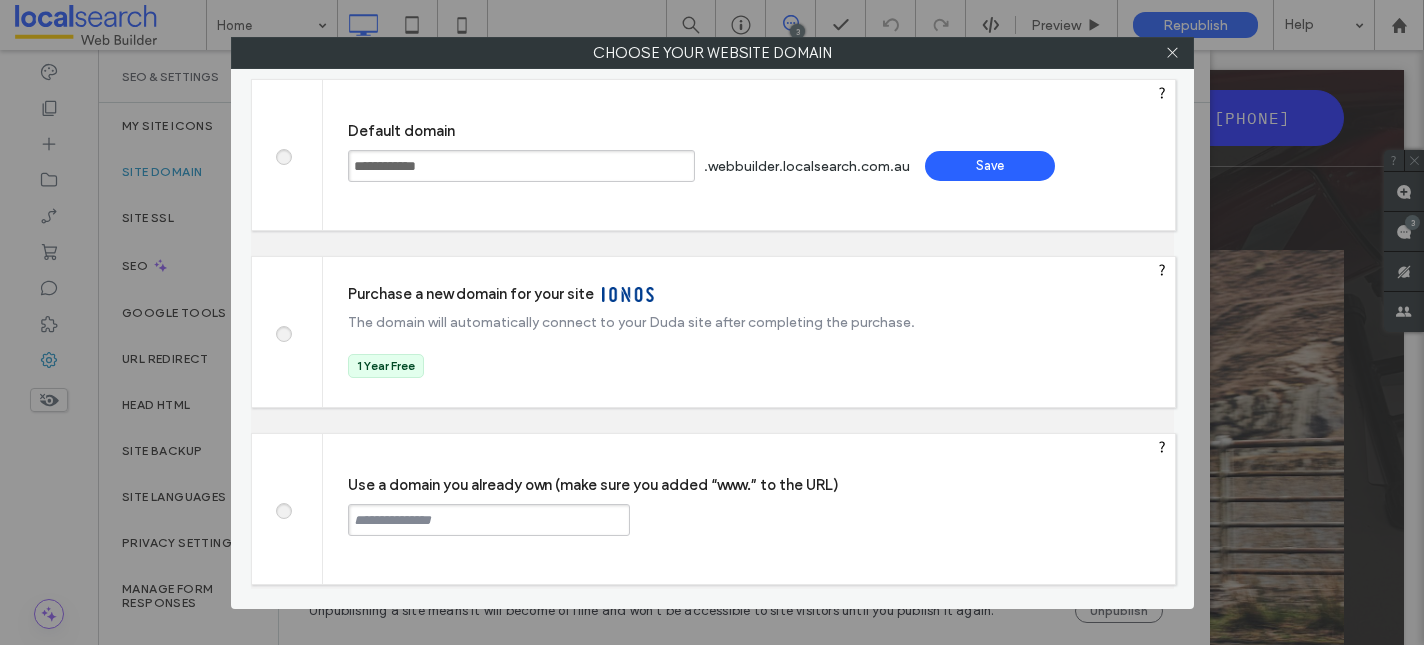 click at bounding box center (283, 508) 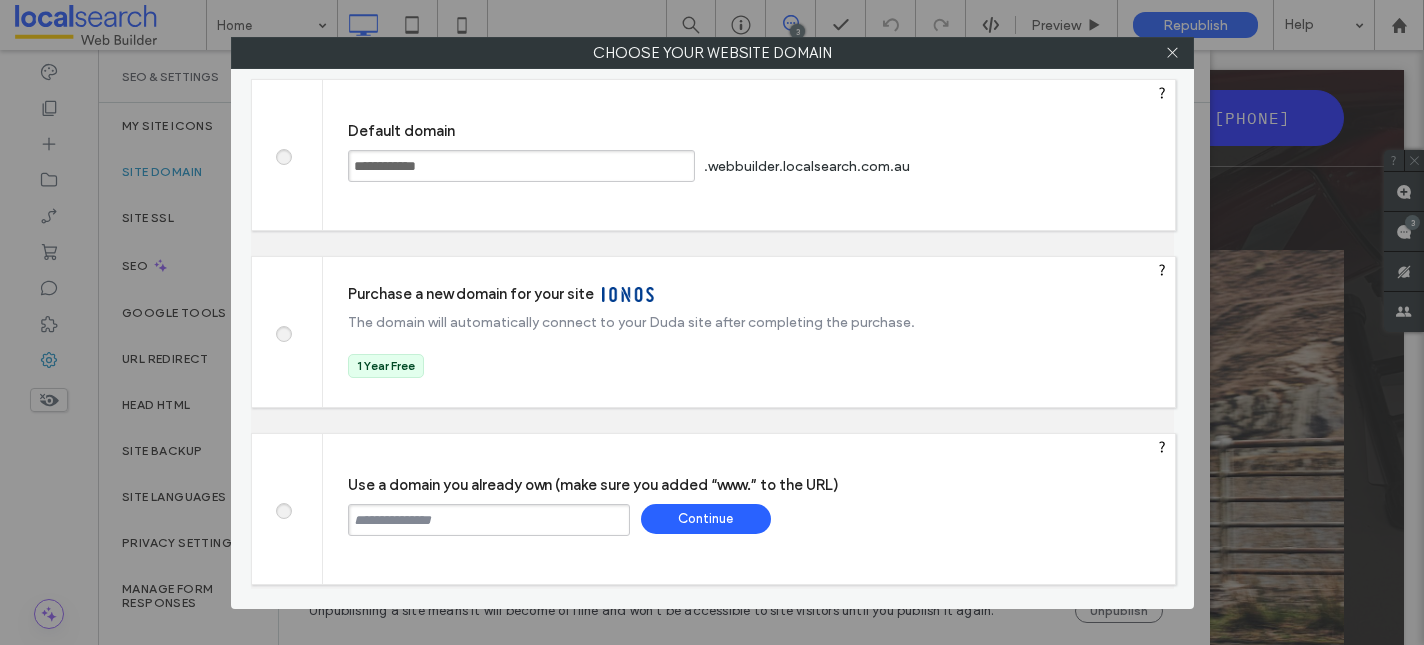 click at bounding box center (489, 520) 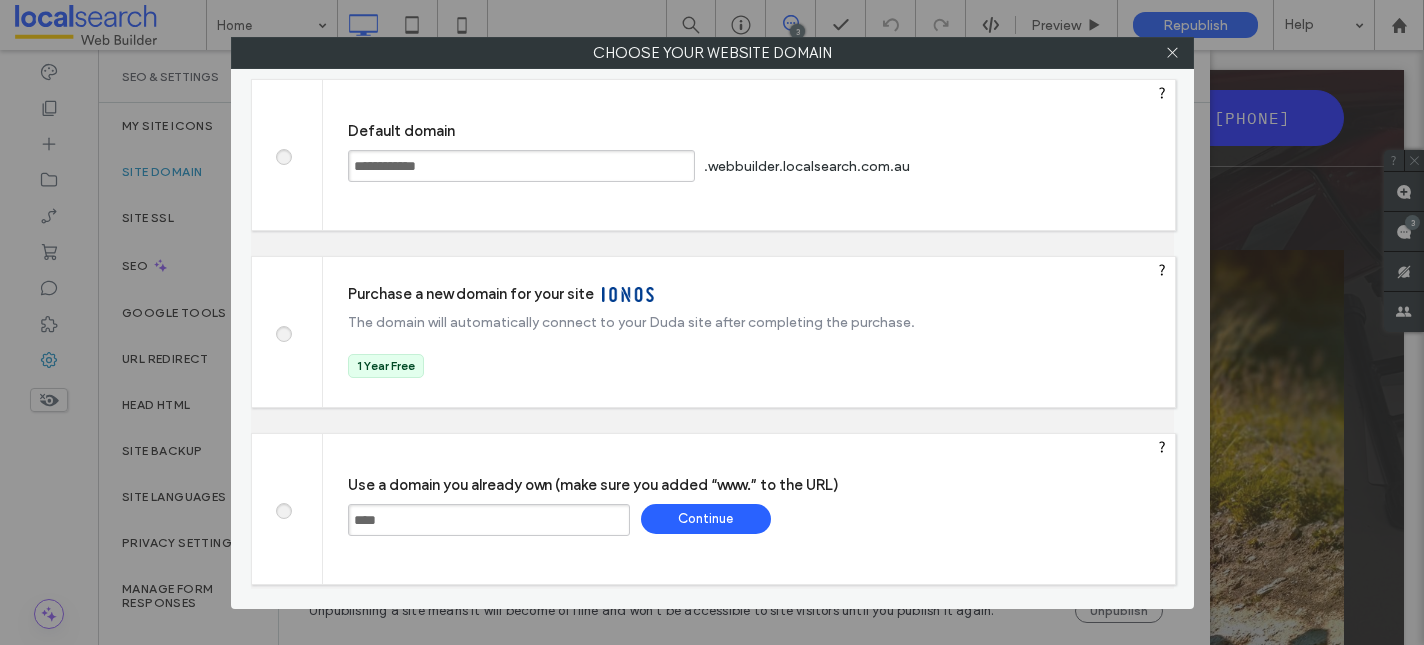 paste on "**********" 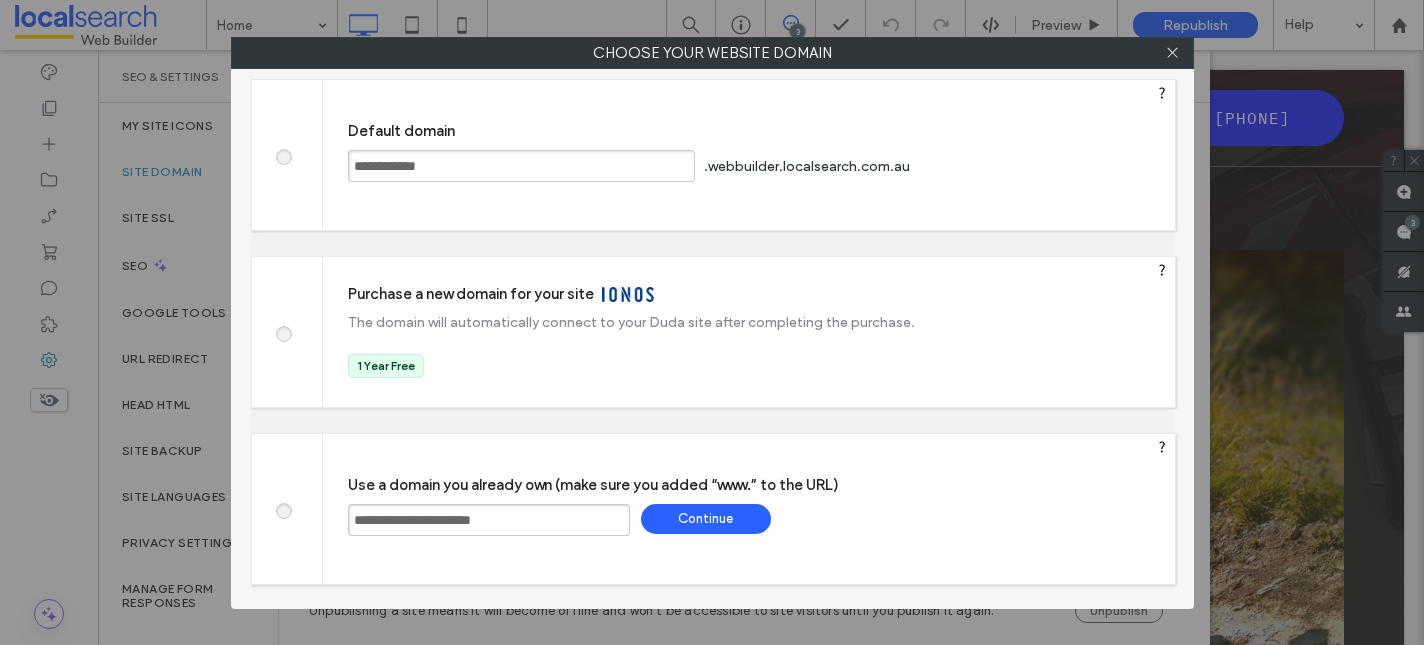 type on "**********" 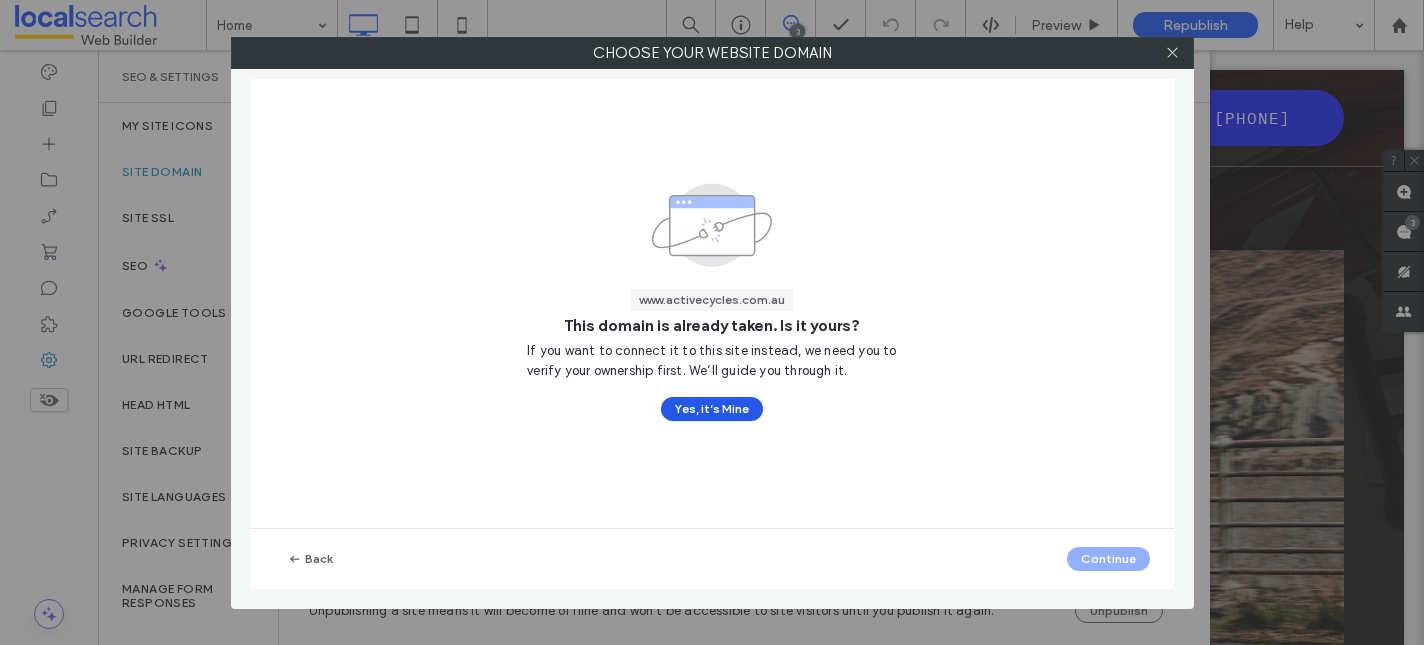 click on "Yes, it’s Mine" at bounding box center [712, 409] 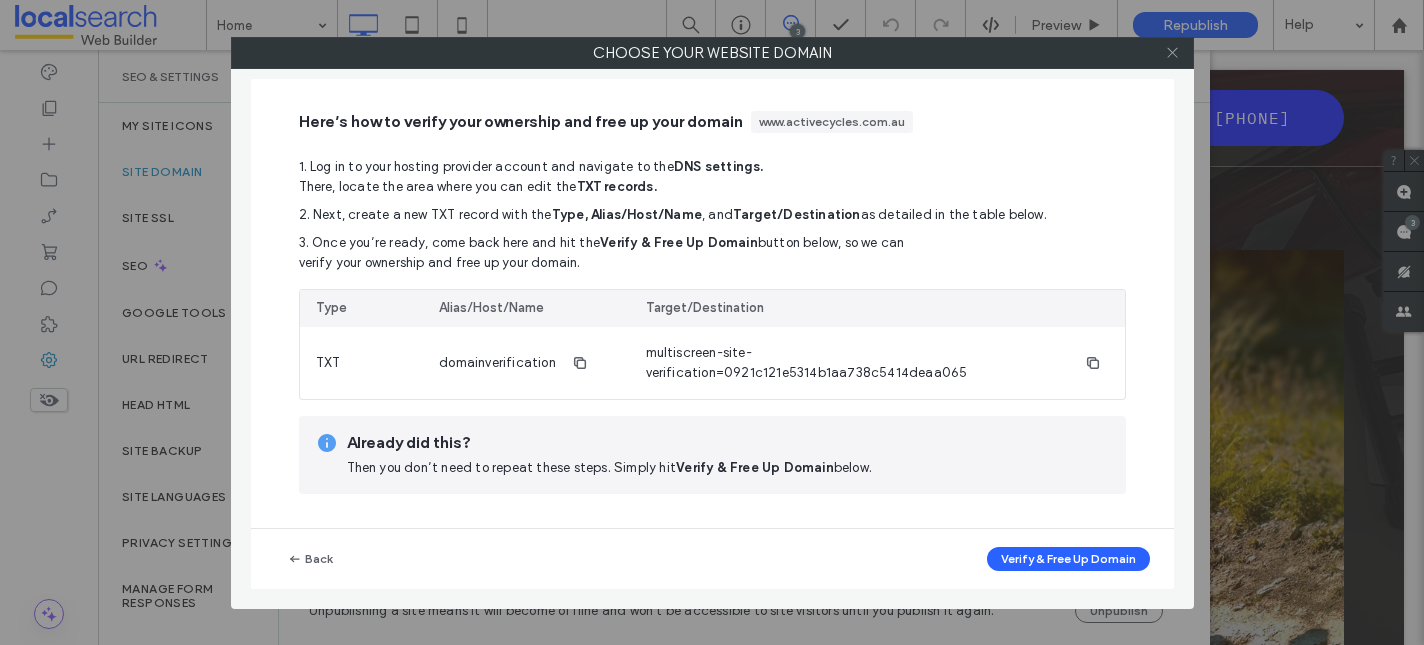 click 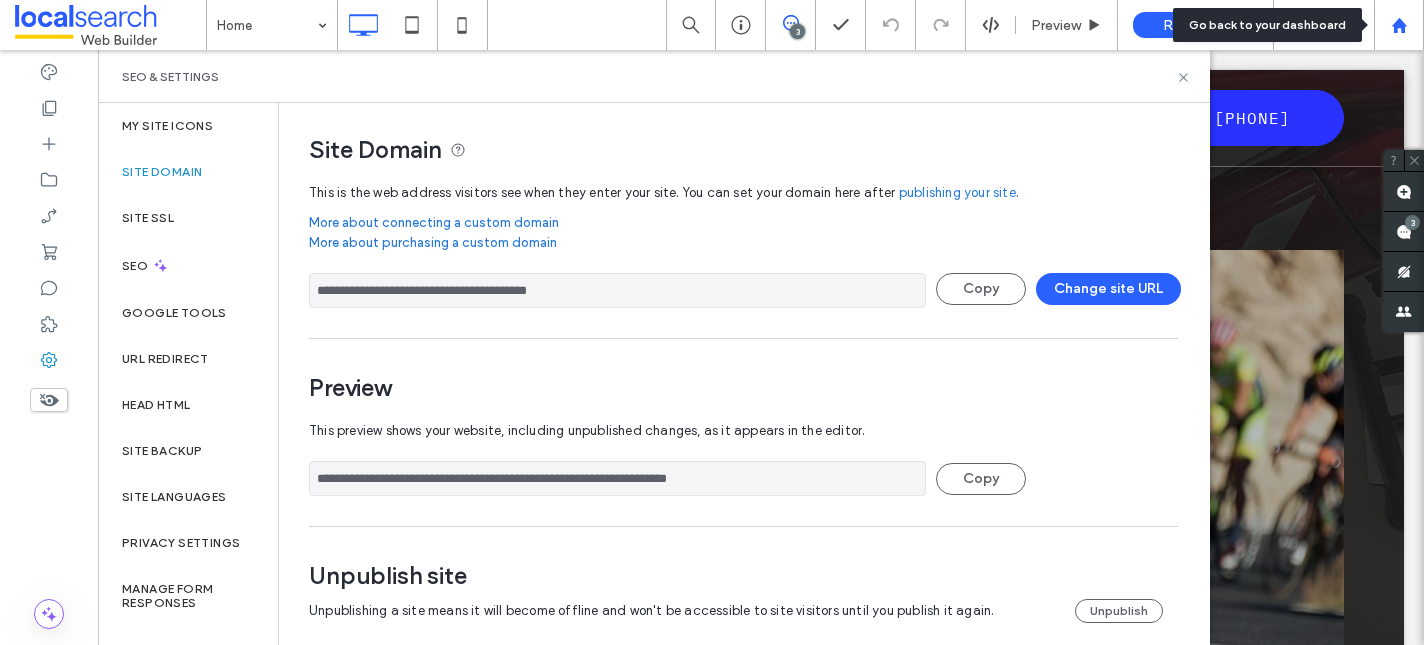 click 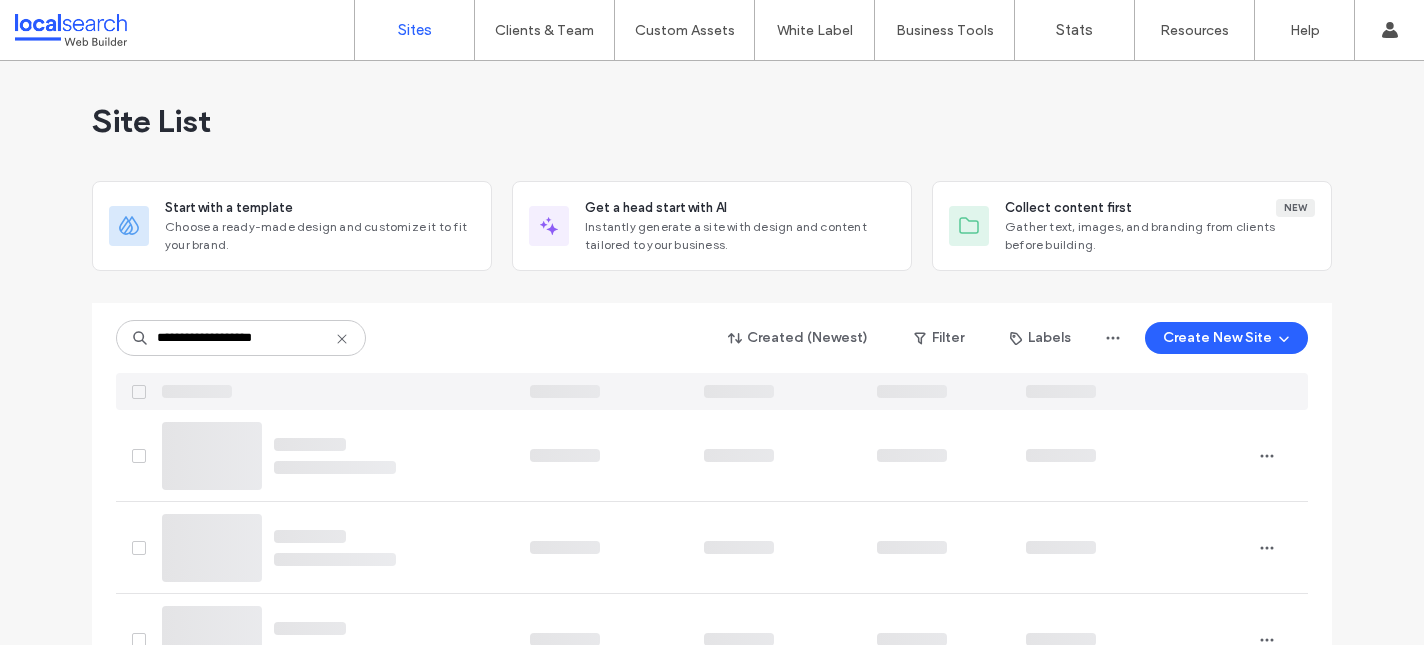 scroll, scrollTop: 0, scrollLeft: 0, axis: both 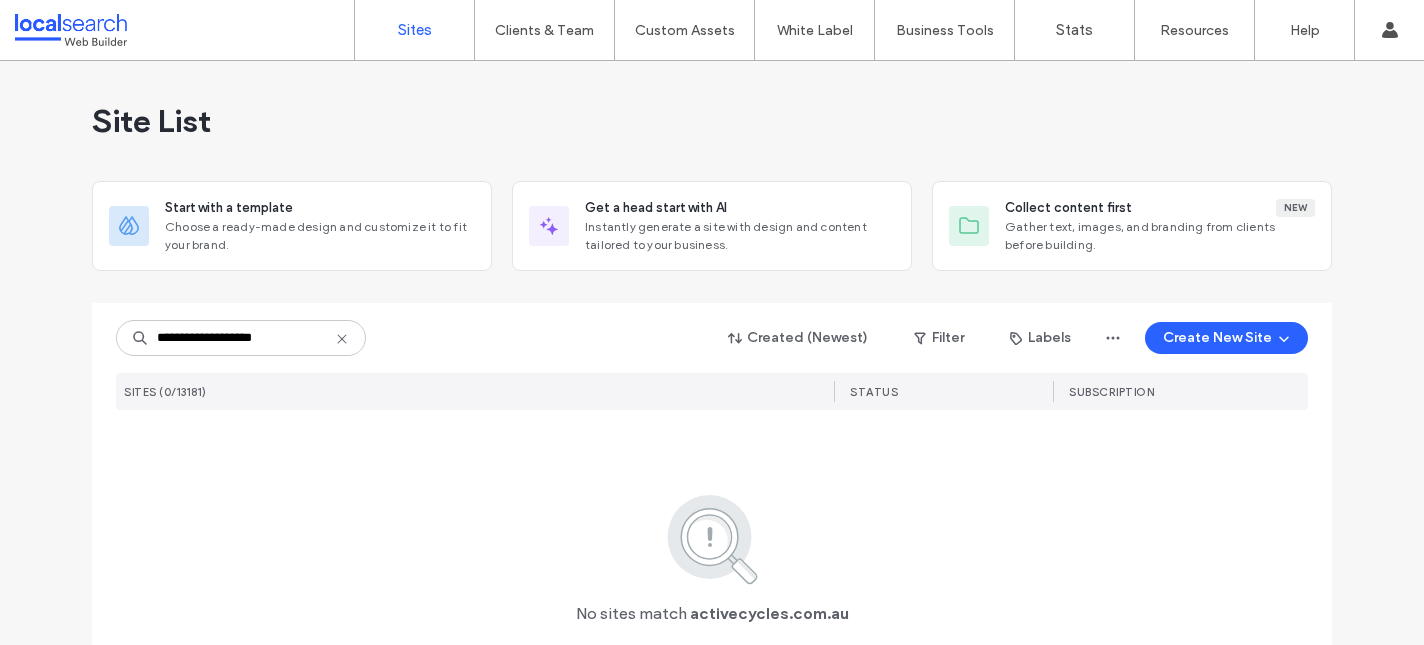 type on "**********" 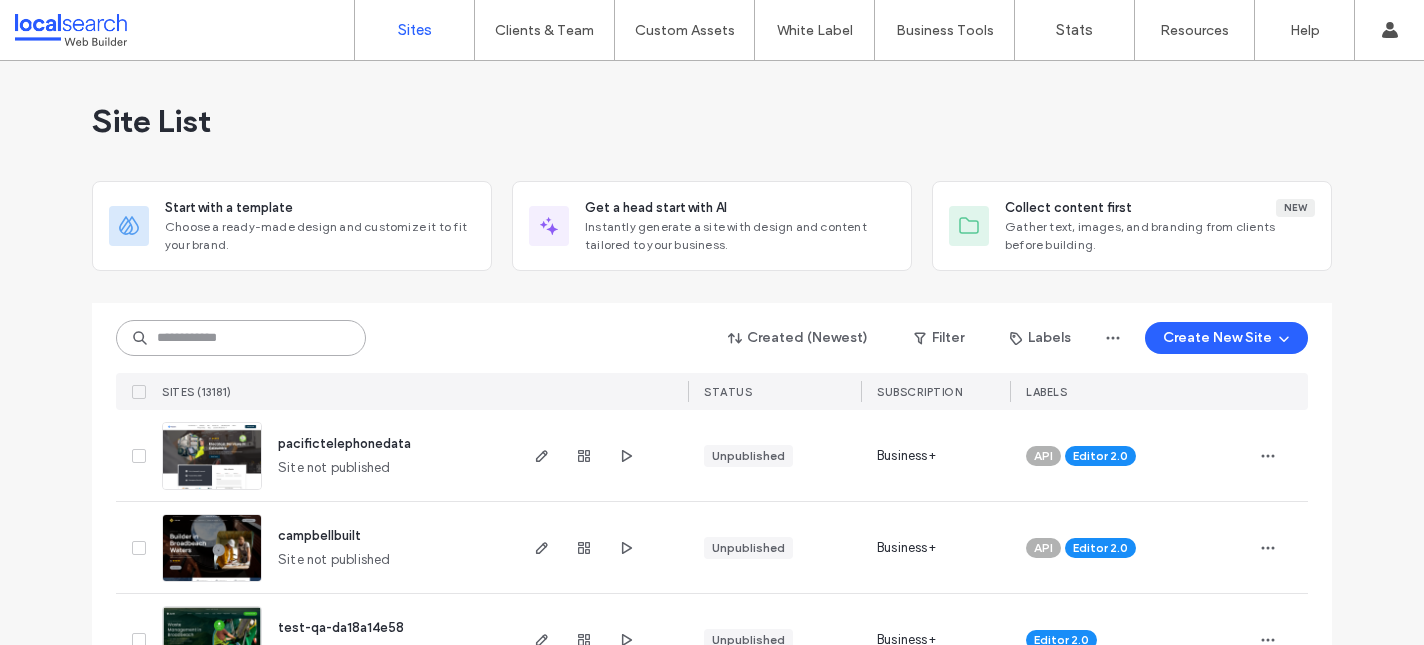 paste on "********" 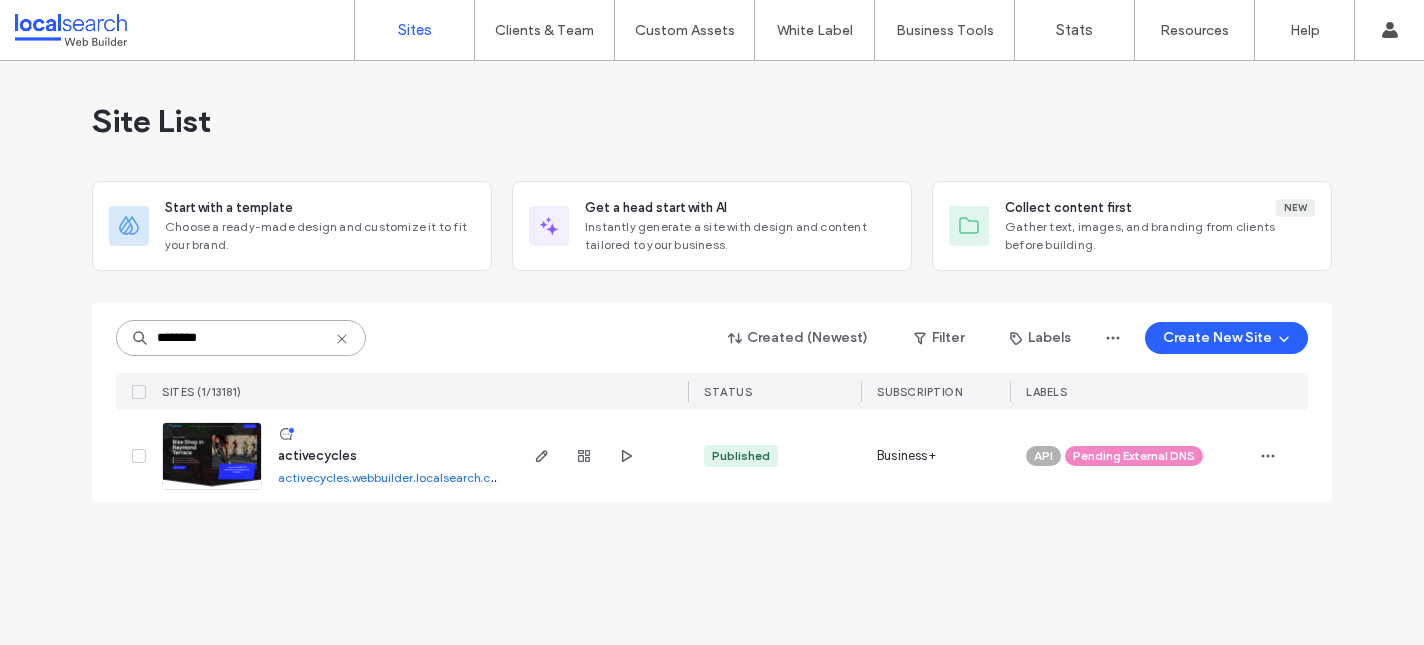 type on "********" 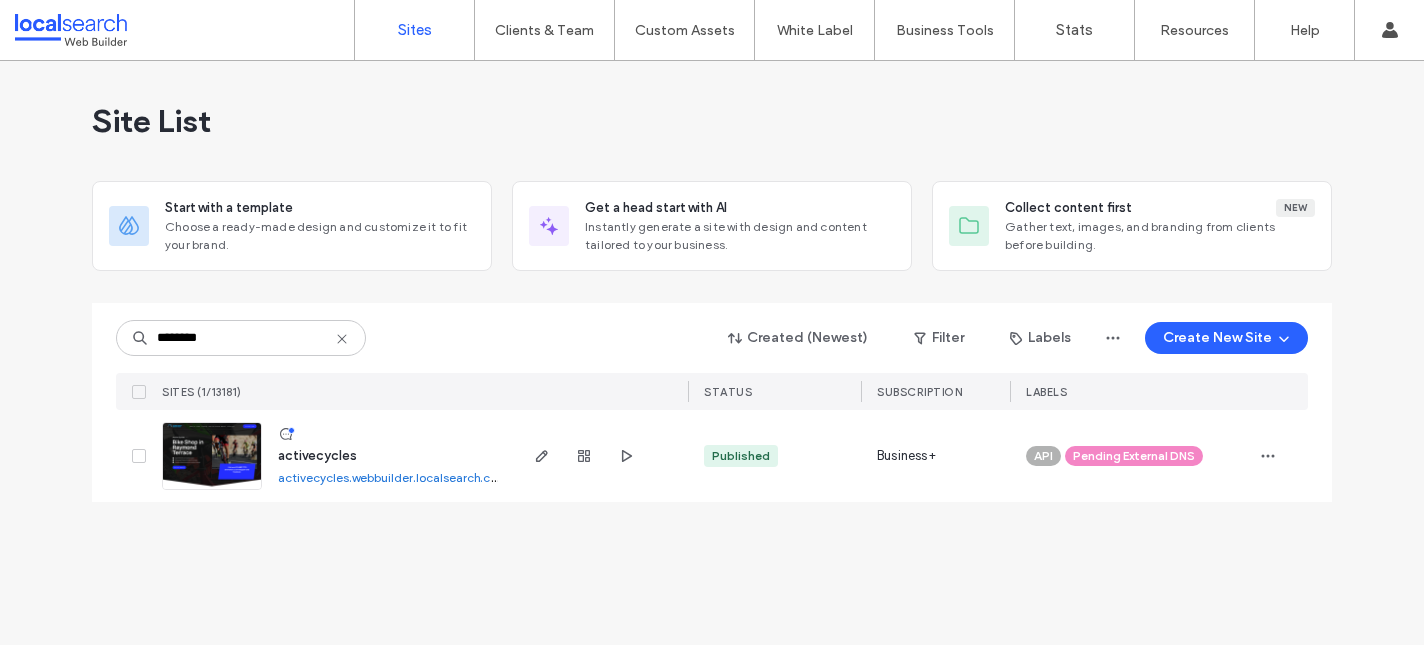 click on "activecycles" at bounding box center (317, 455) 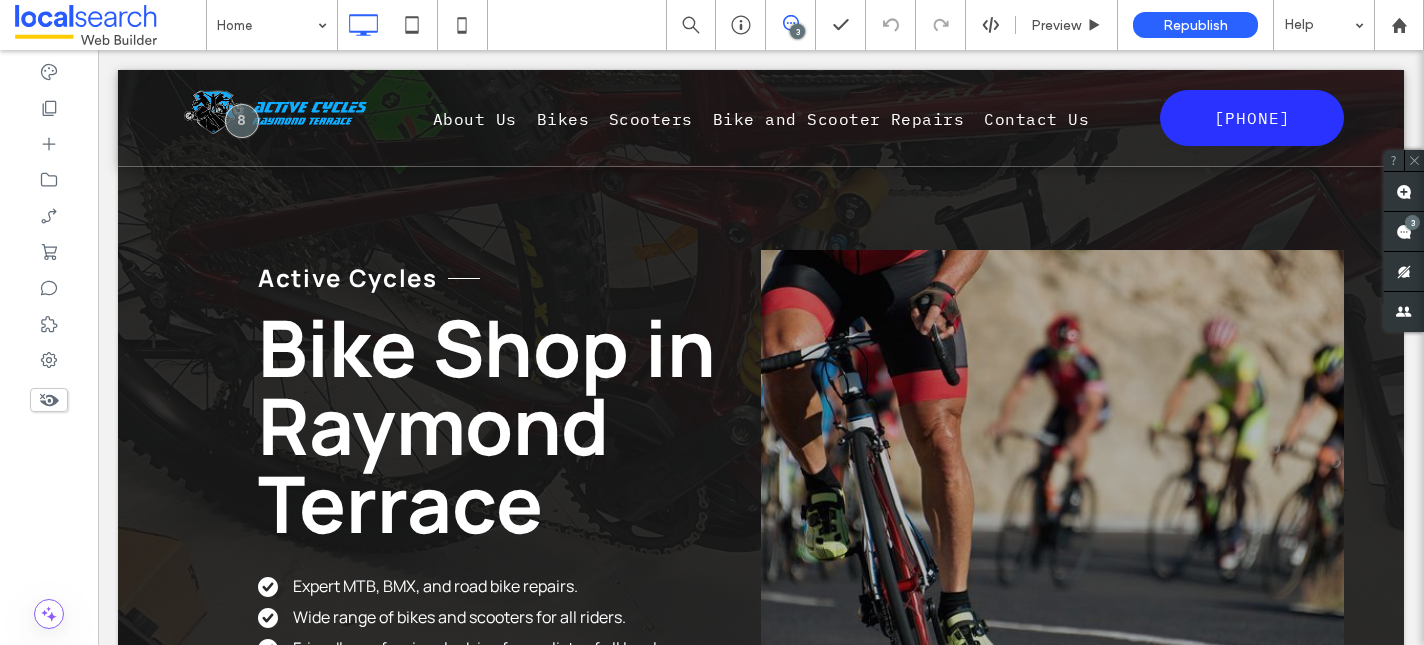 scroll, scrollTop: 0, scrollLeft: 0, axis: both 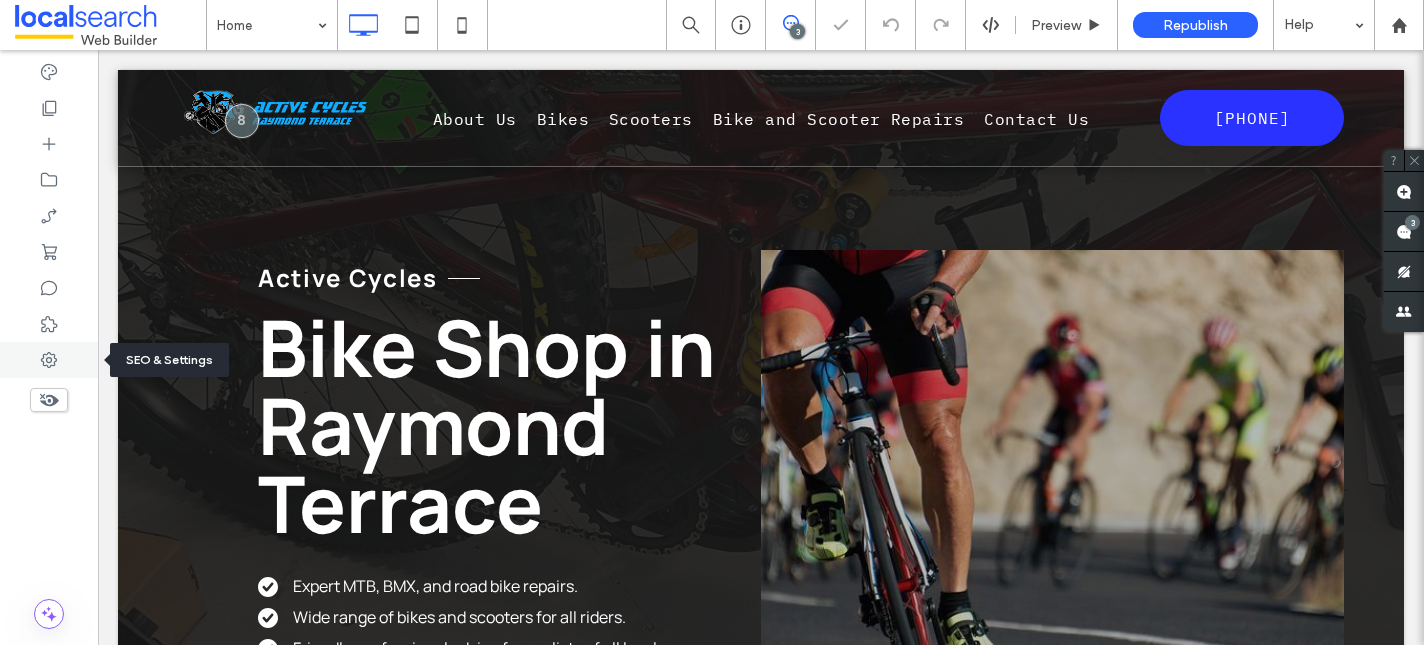 click at bounding box center (49, 360) 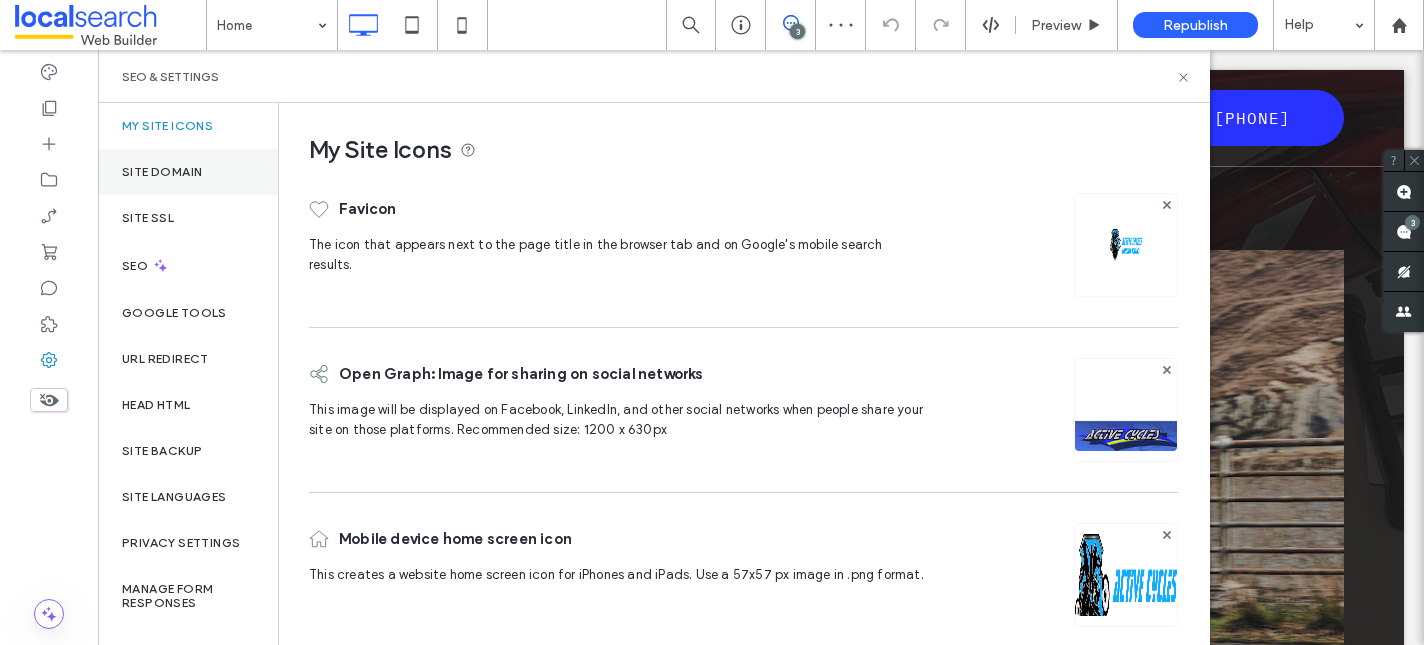 click on "Site Domain" at bounding box center [162, 172] 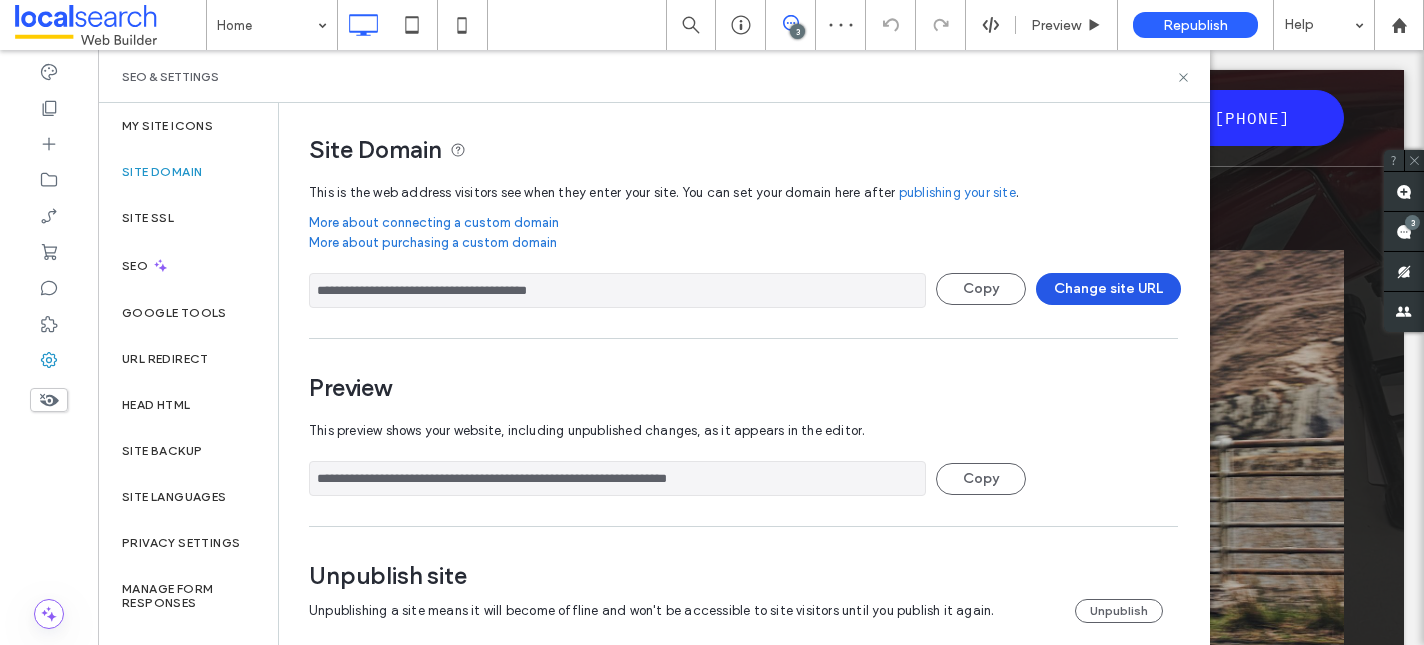 click on "Change site URL" at bounding box center (1108, 289) 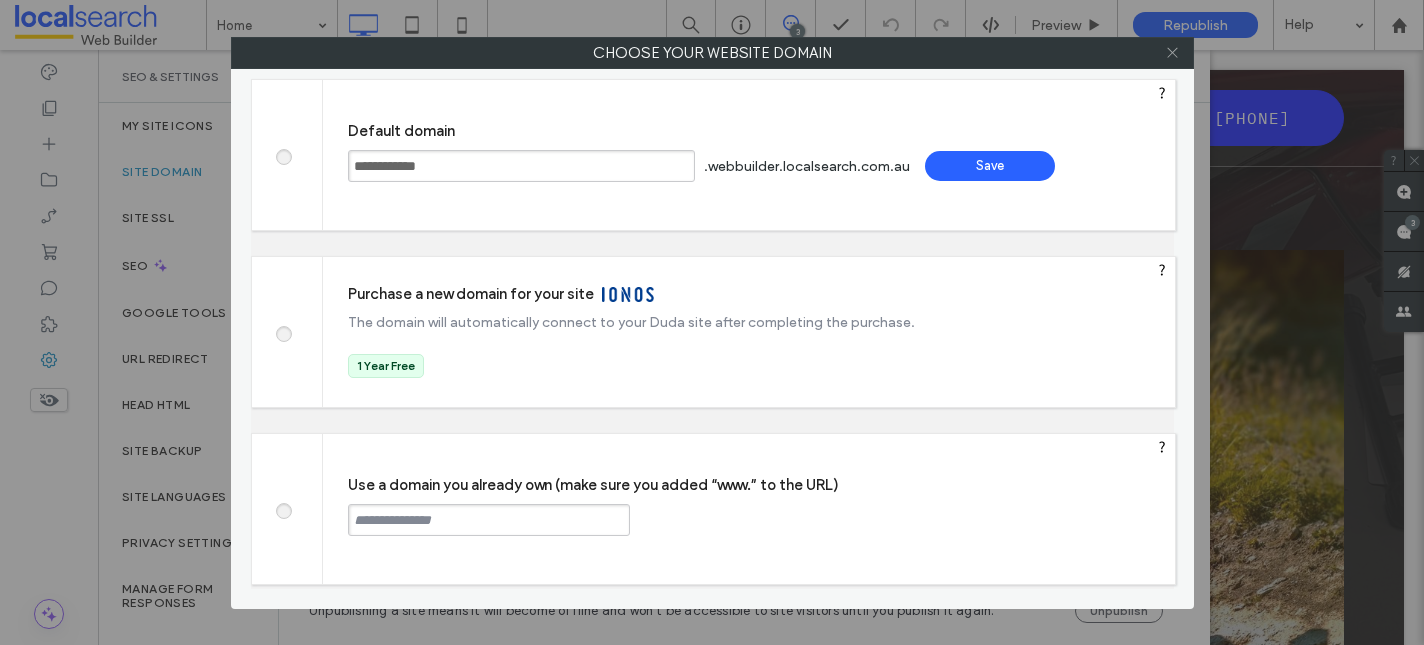 click 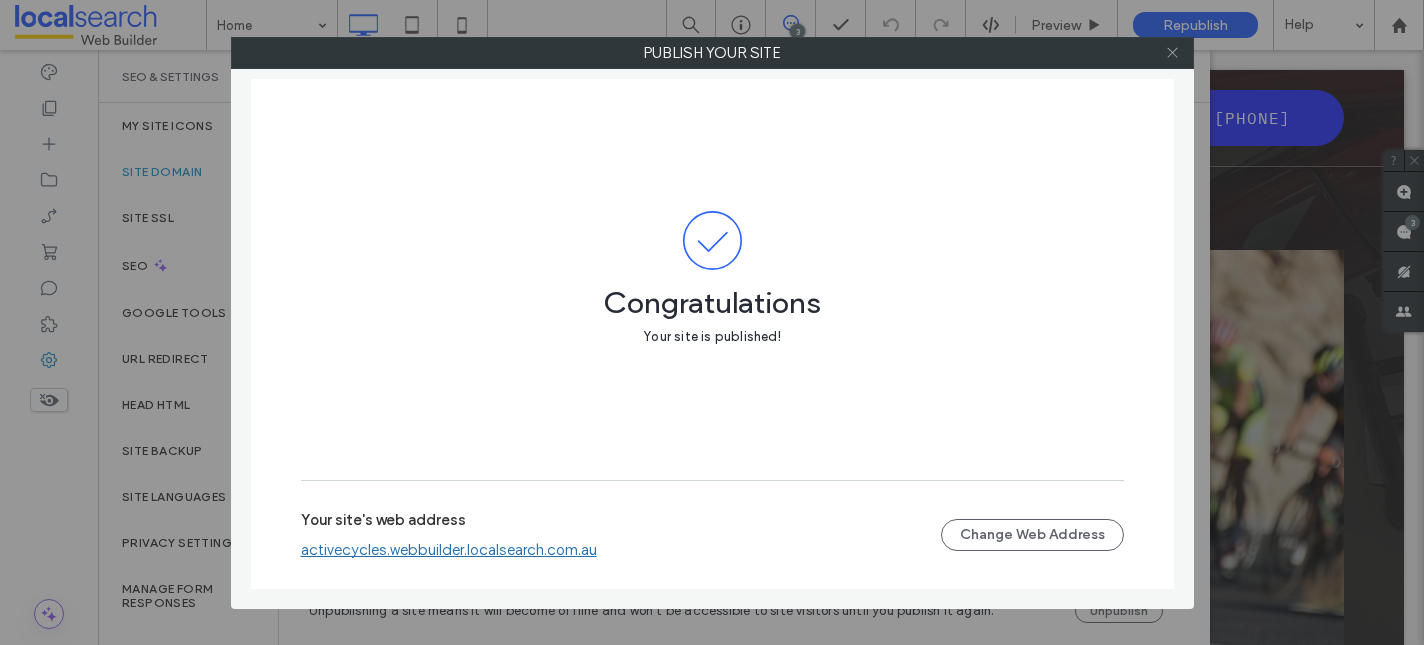 click 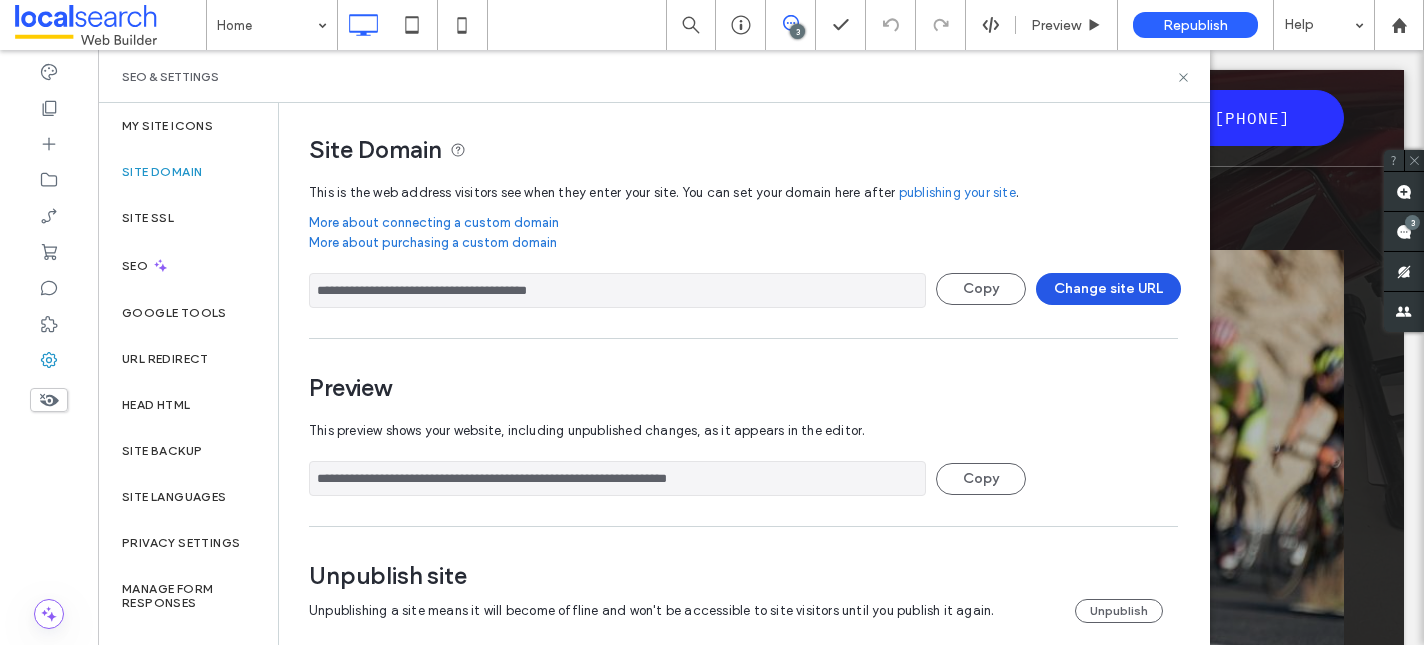 click on "Change site URL" at bounding box center [1108, 289] 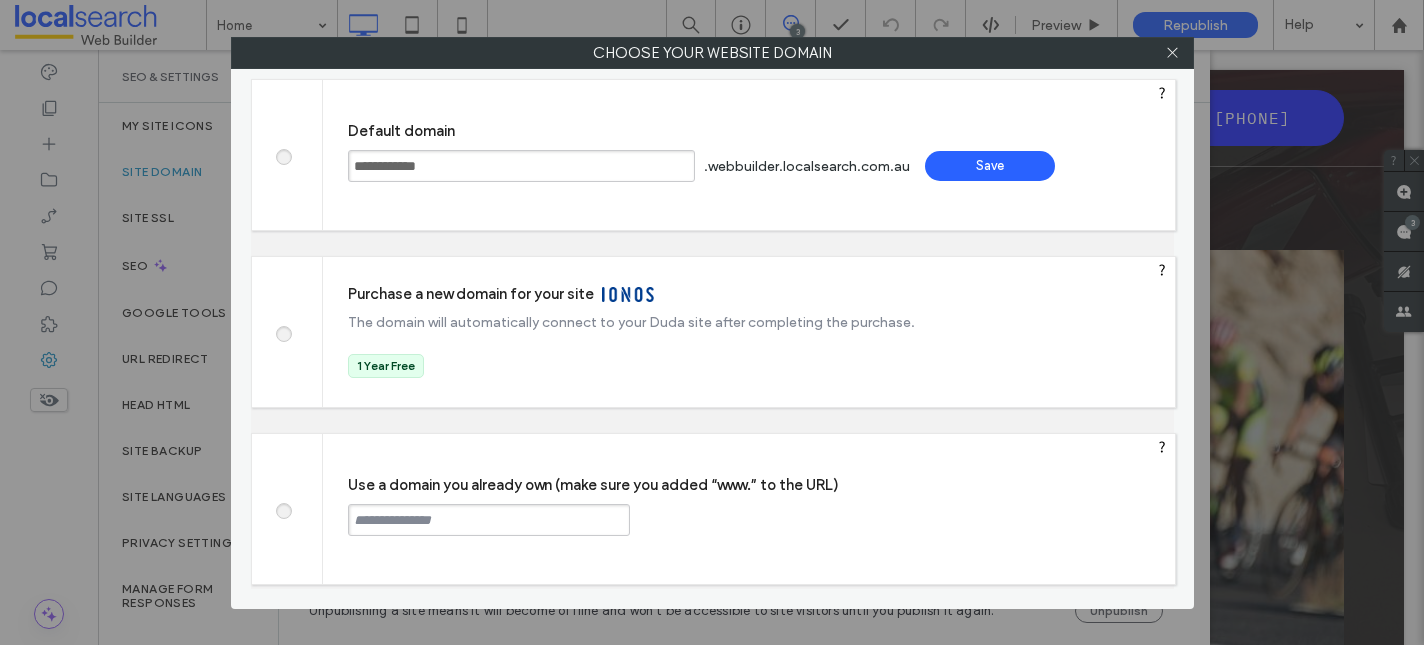click at bounding box center (283, 508) 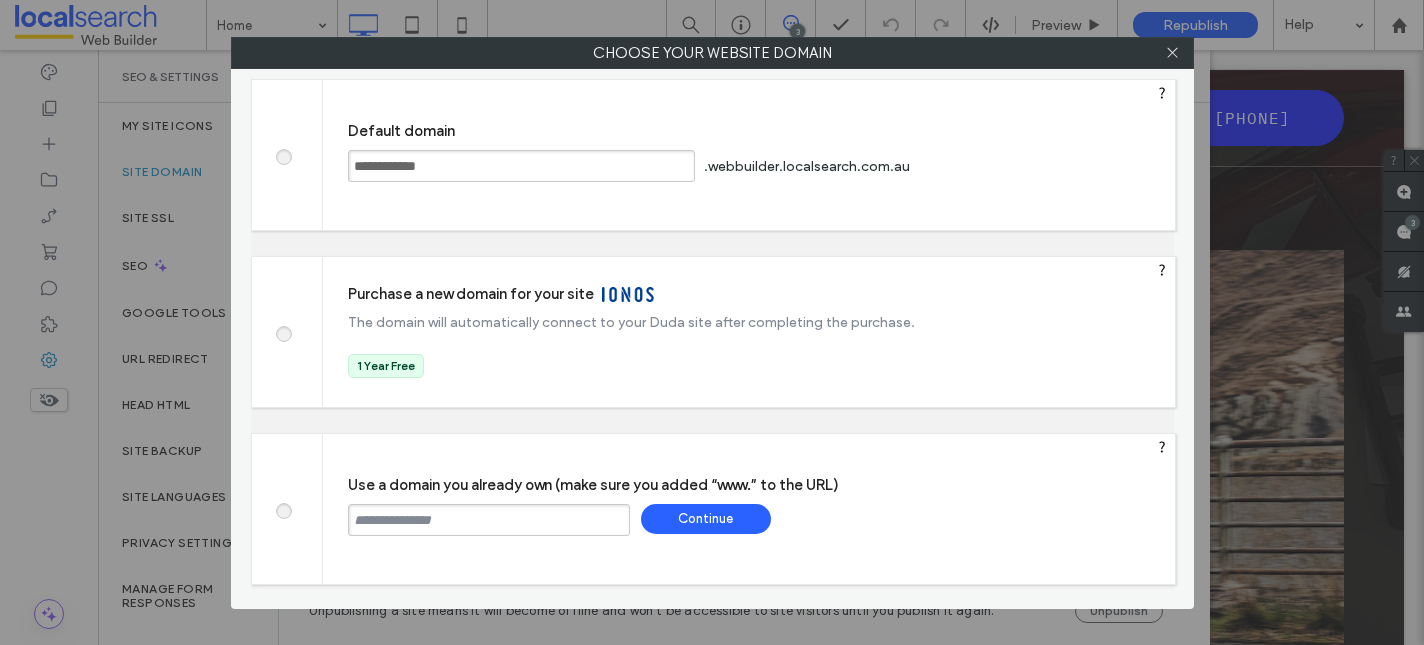 click at bounding box center (489, 520) 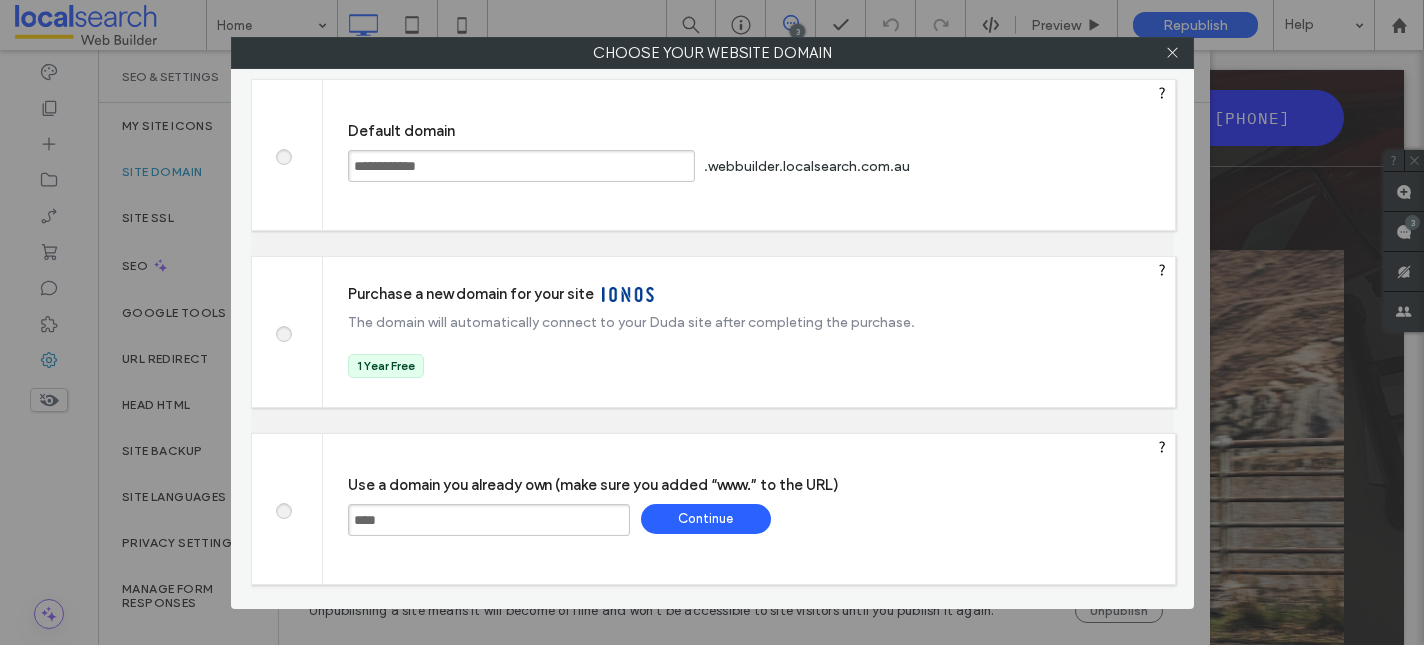 paste on "**********" 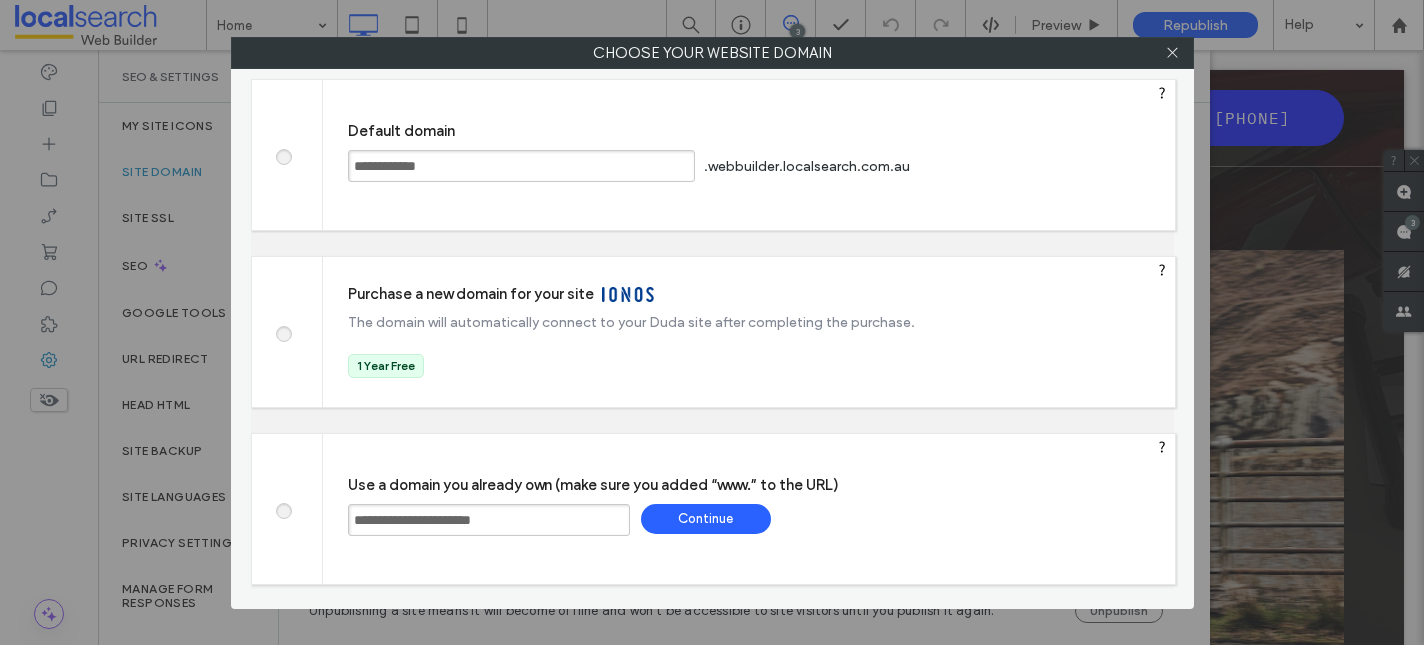 type on "**********" 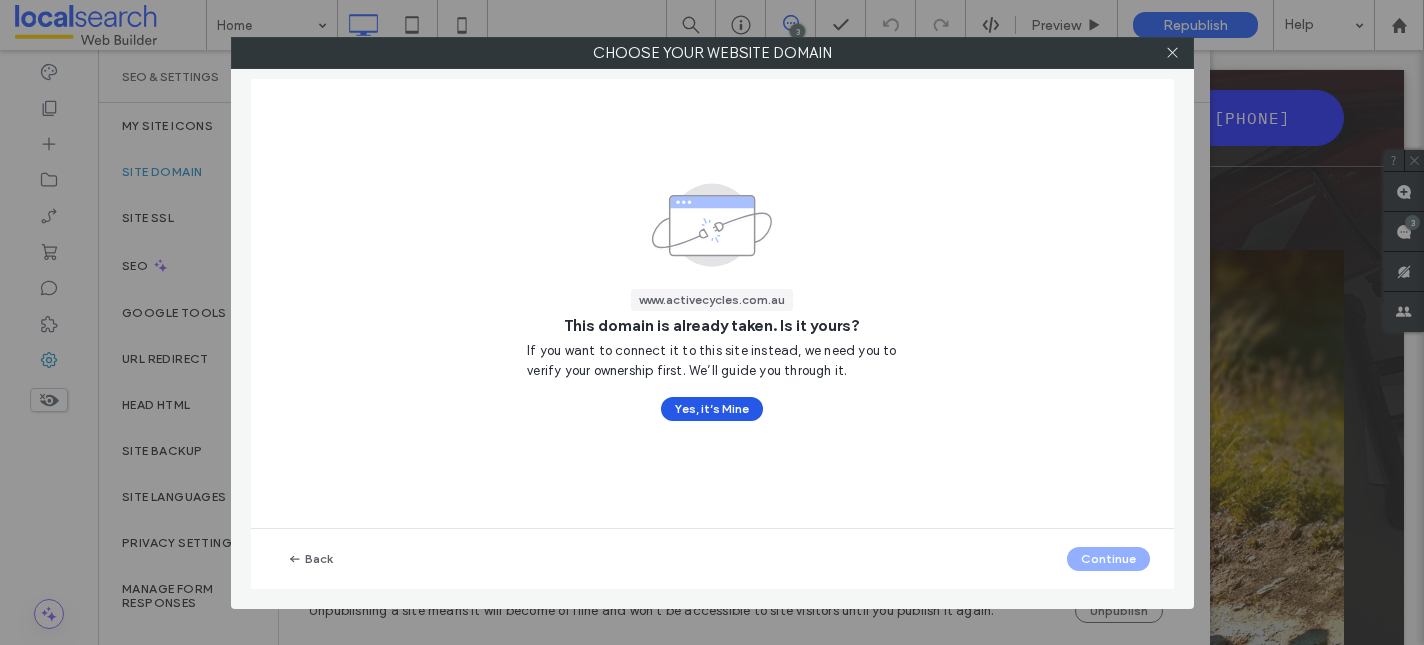 click on "Yes, it’s Mine" at bounding box center [712, 409] 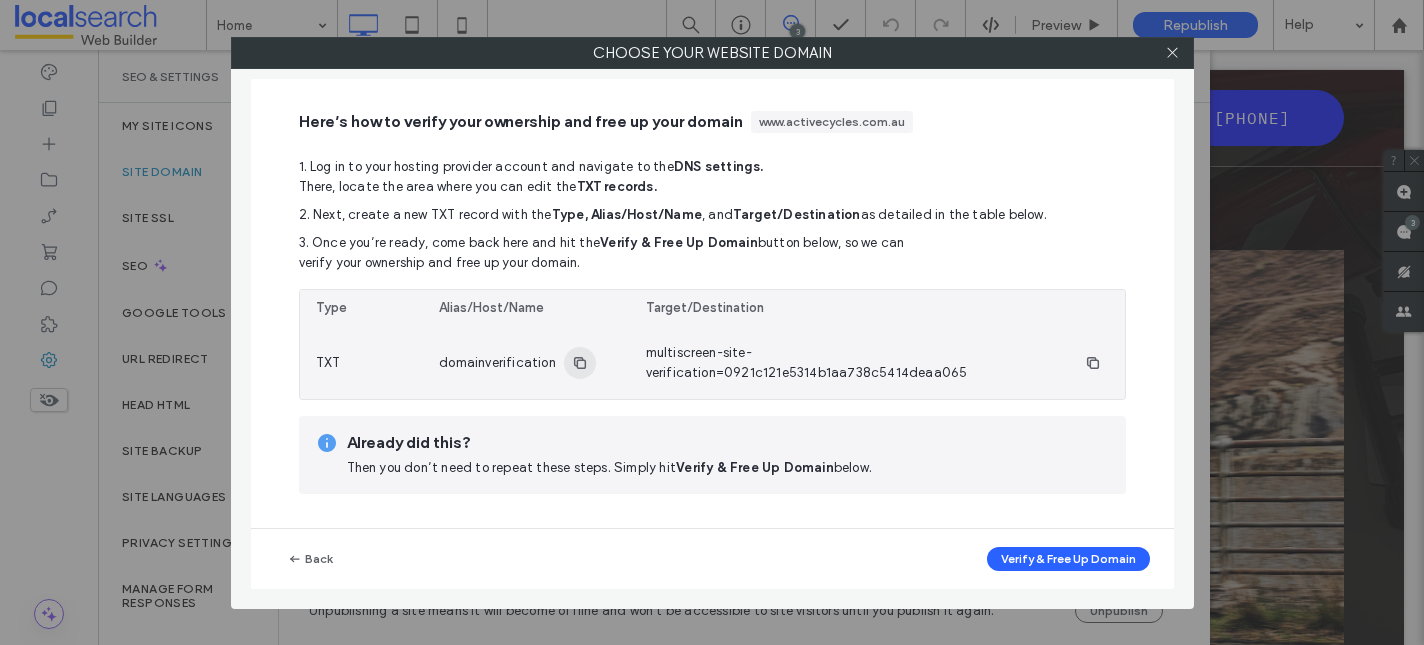 click 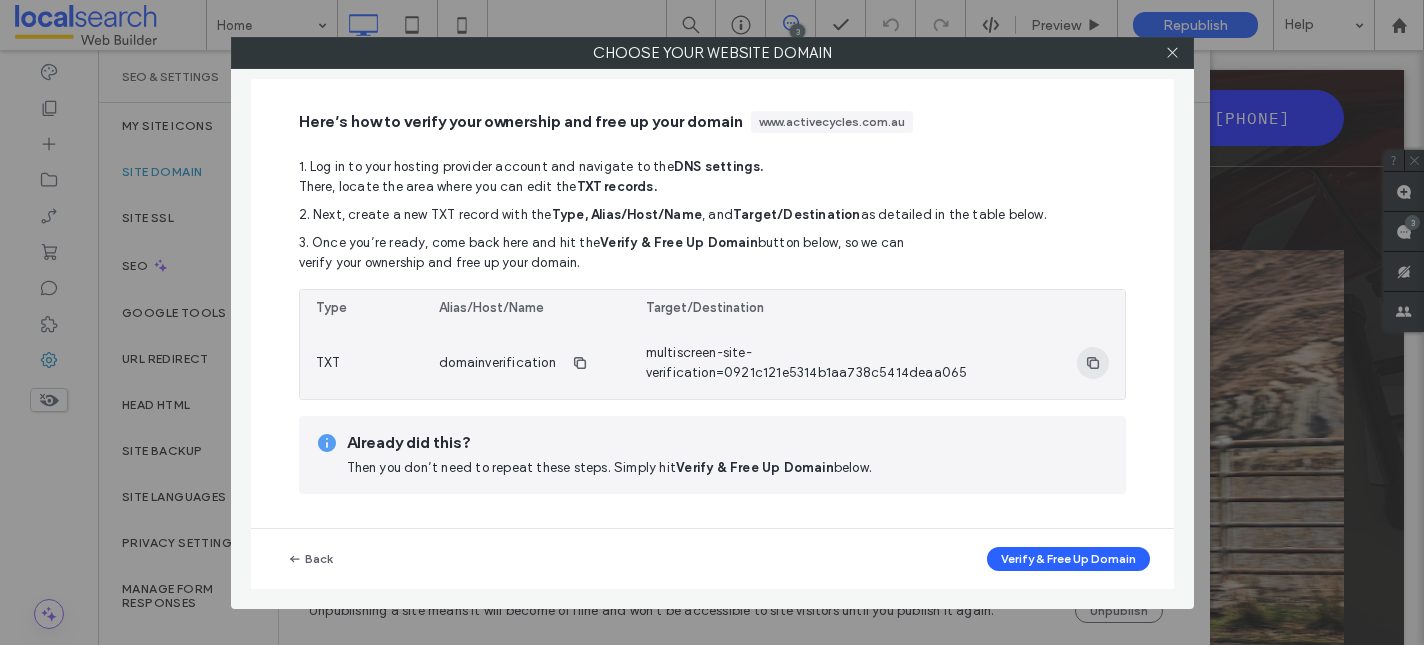 click 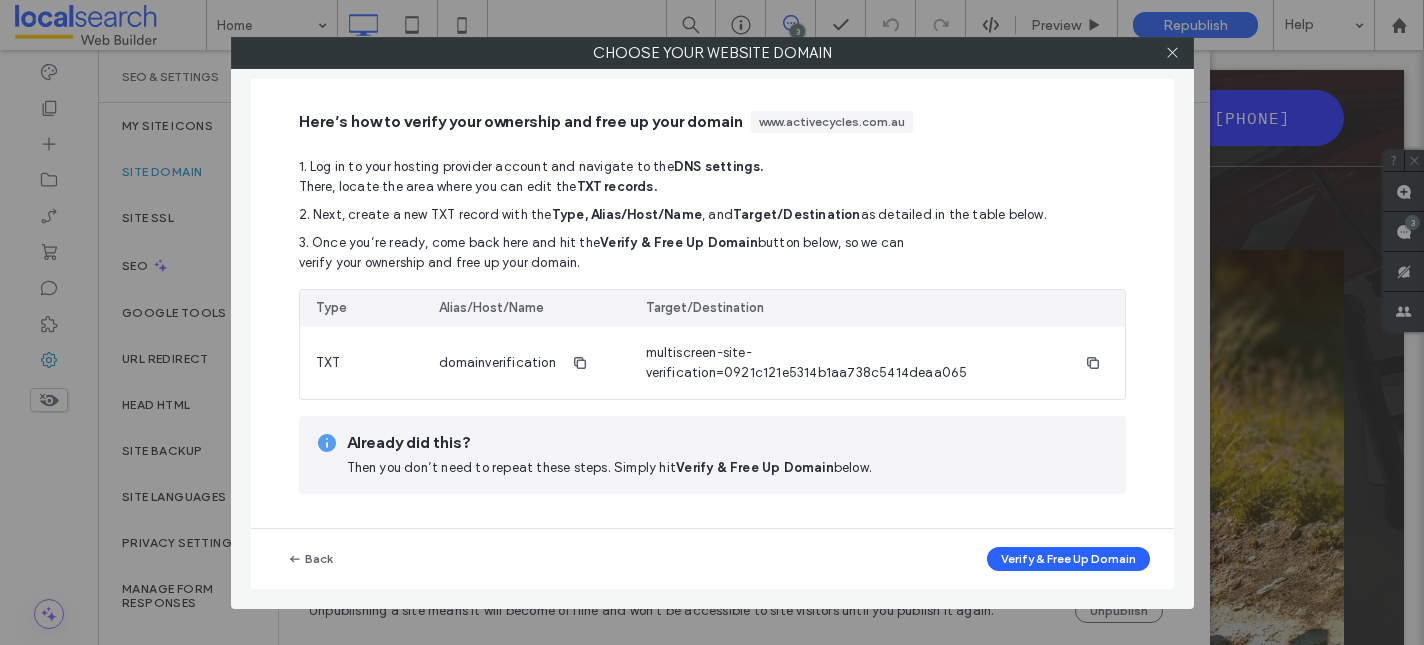 type 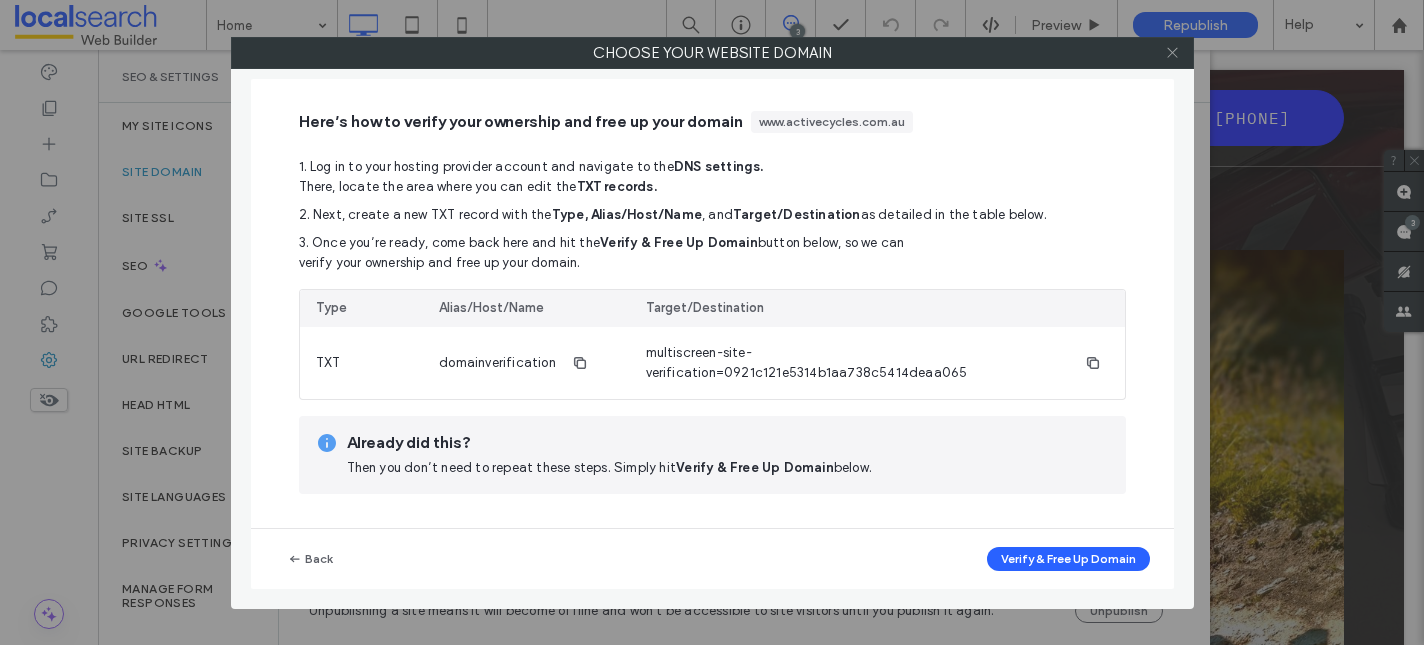 click 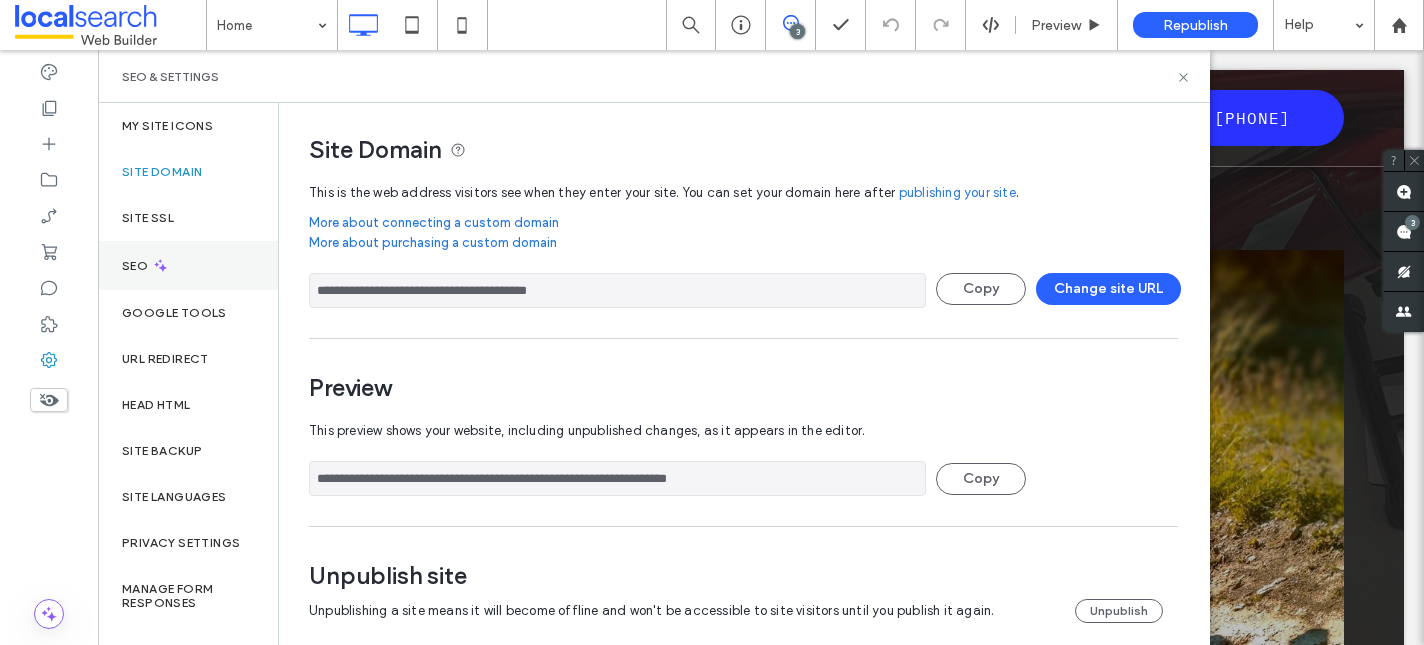 click 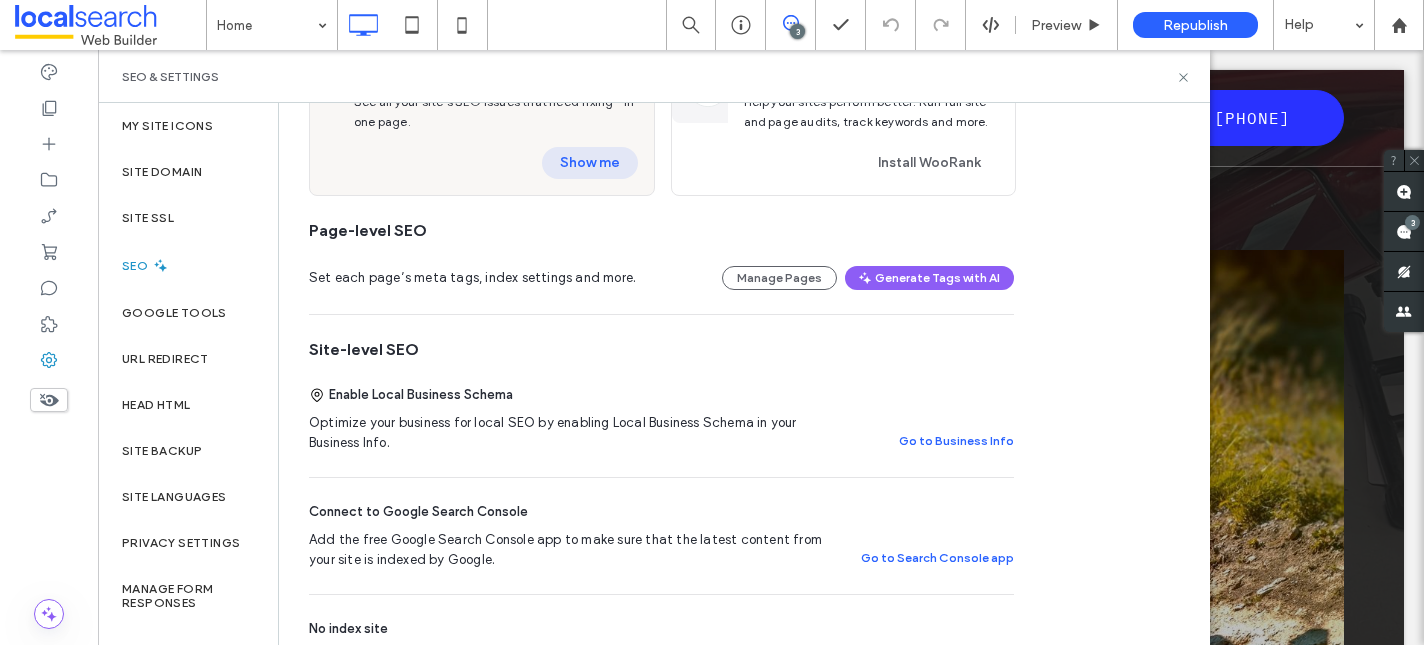 scroll, scrollTop: 529, scrollLeft: 0, axis: vertical 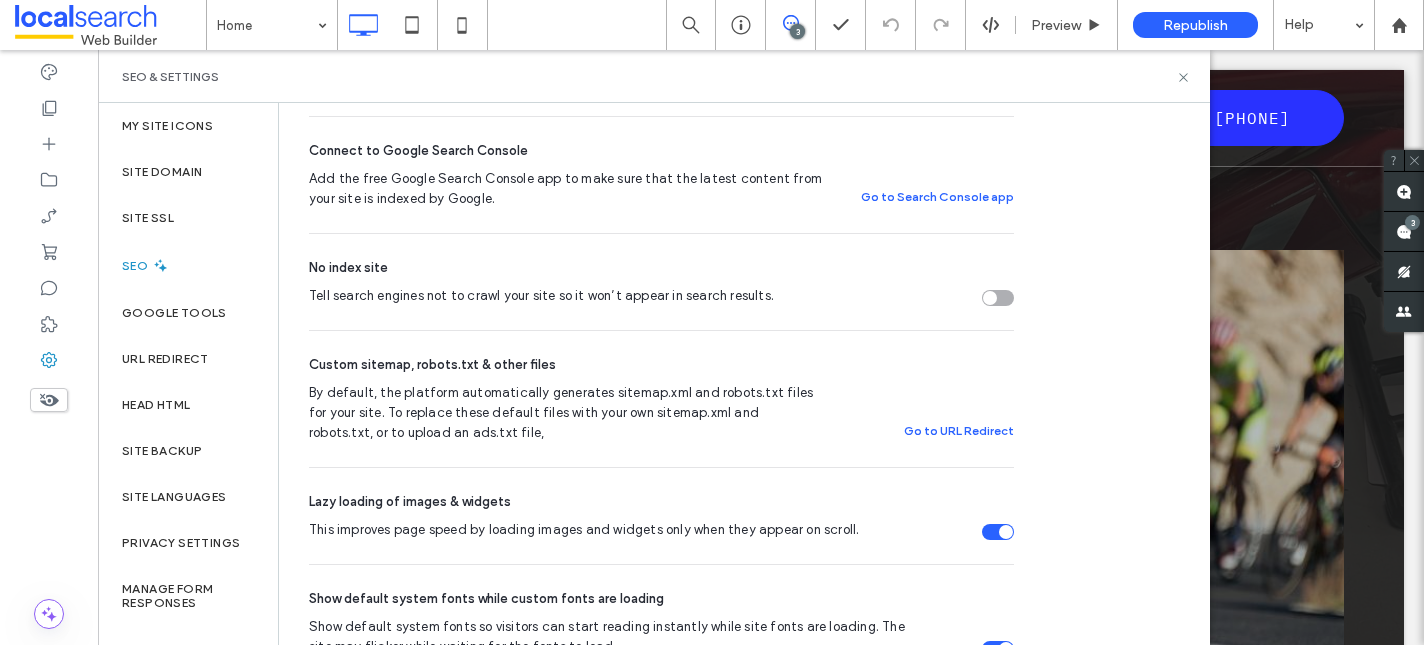click at bounding box center (990, 298) 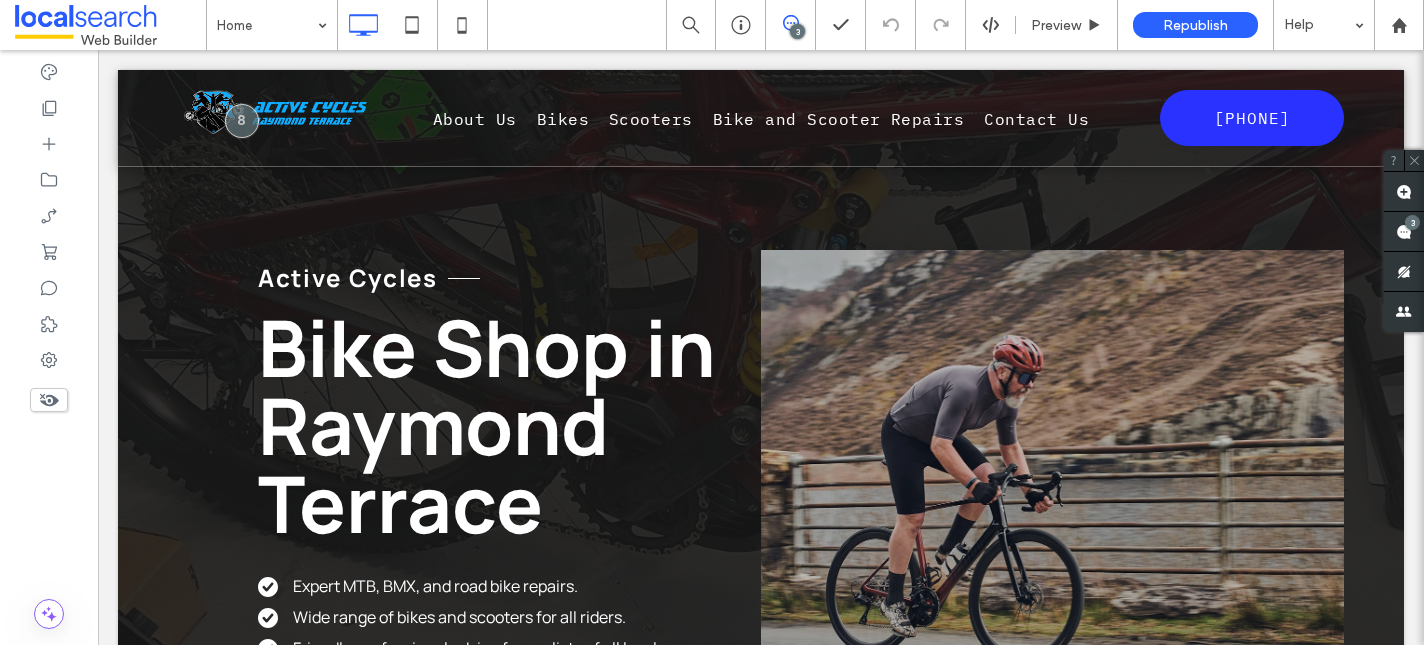 scroll, scrollTop: 0, scrollLeft: 0, axis: both 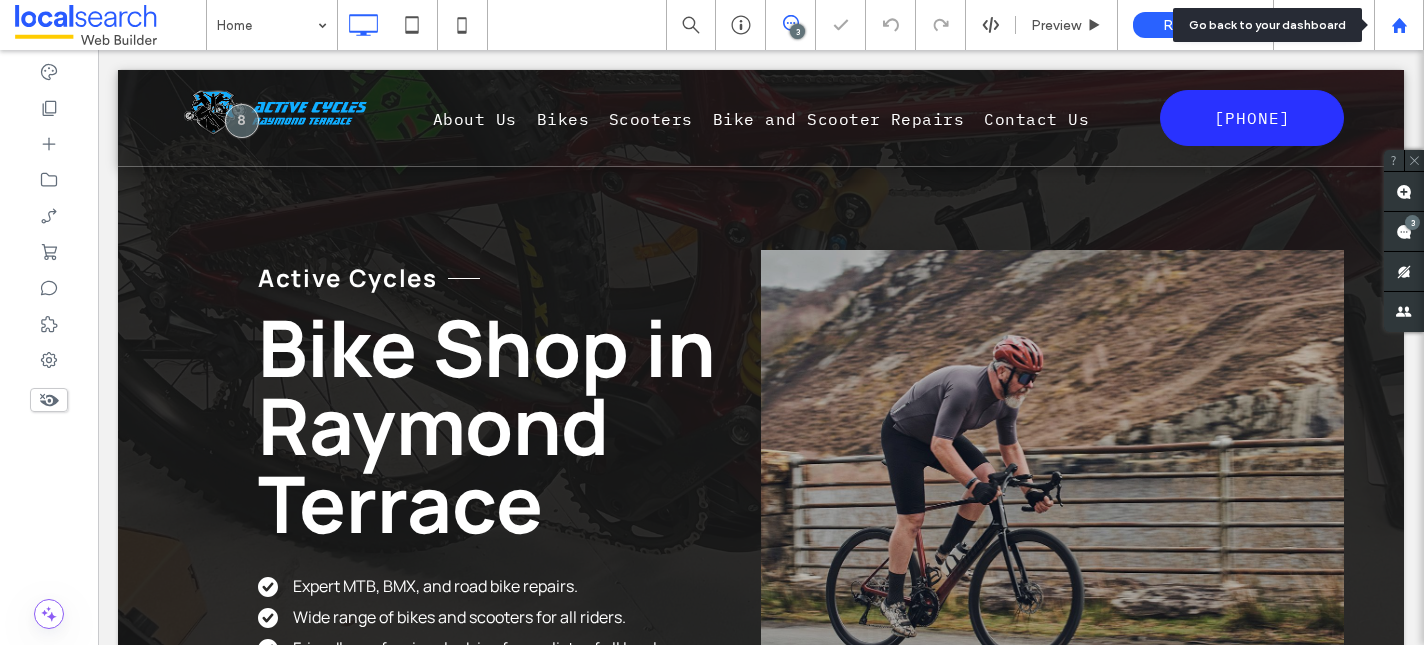 click at bounding box center [1399, 25] 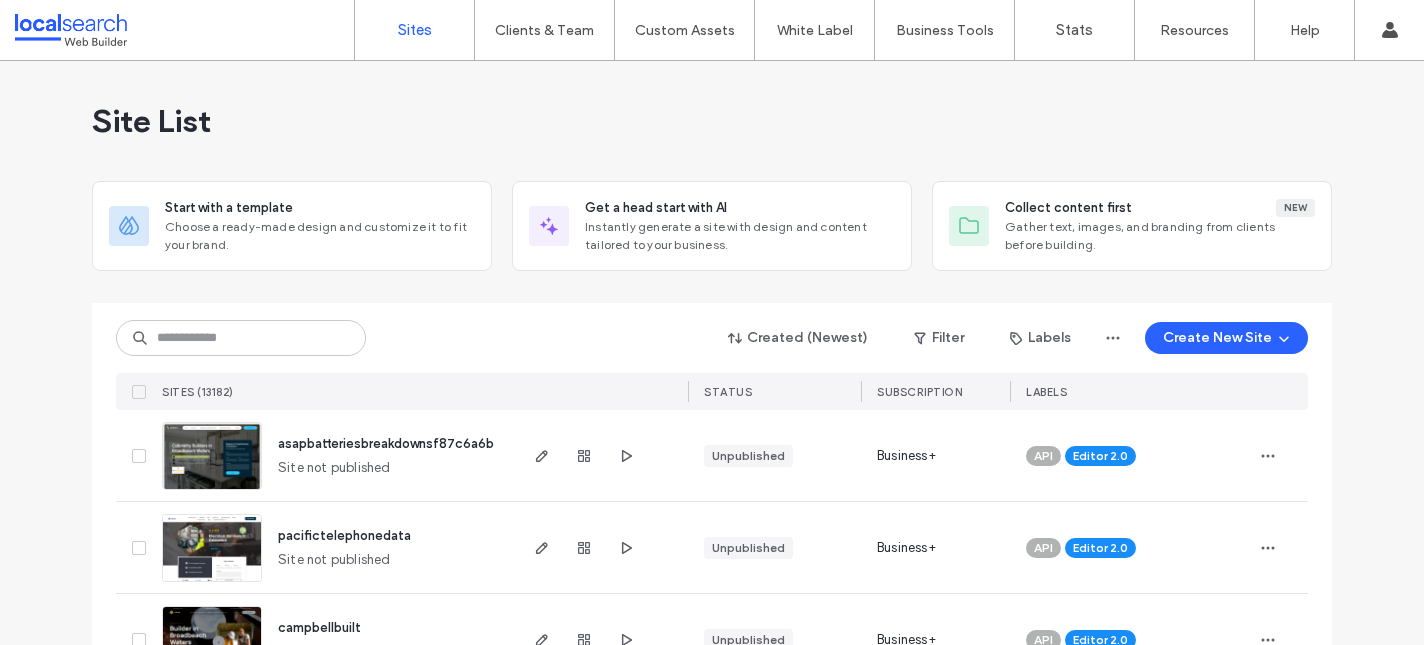 scroll, scrollTop: 0, scrollLeft: 0, axis: both 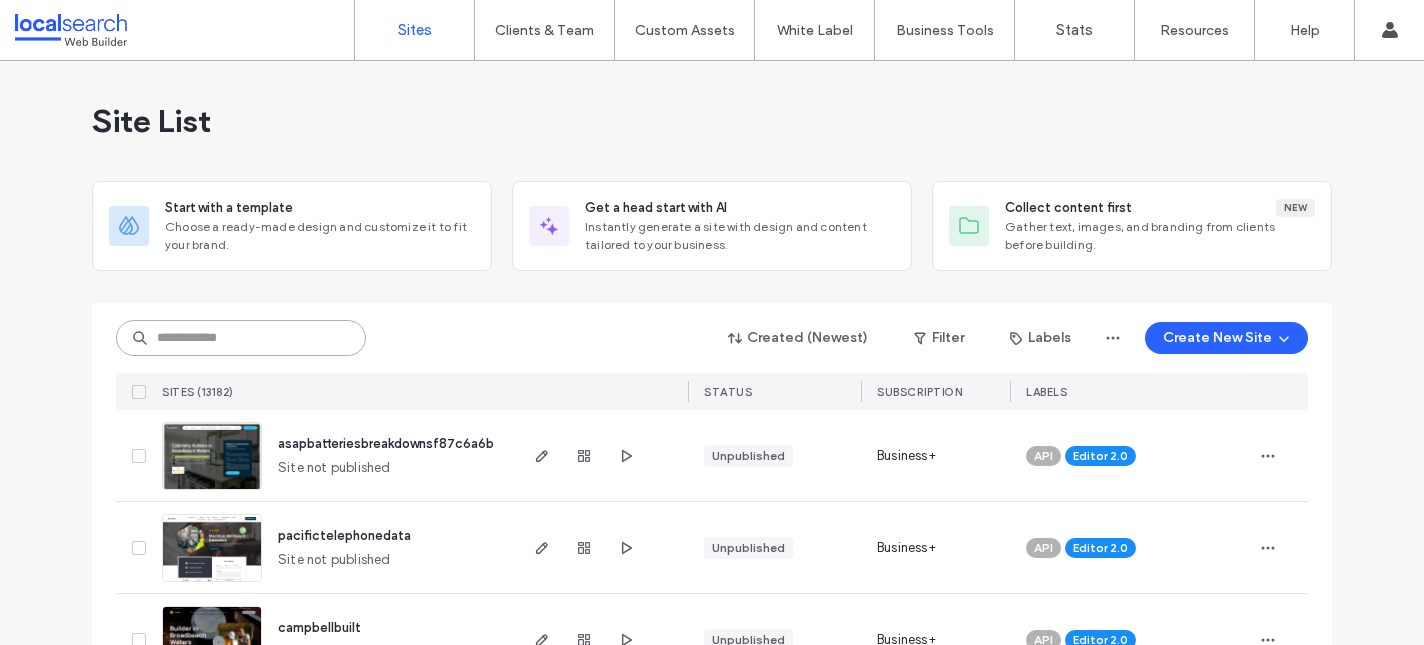 click at bounding box center [241, 338] 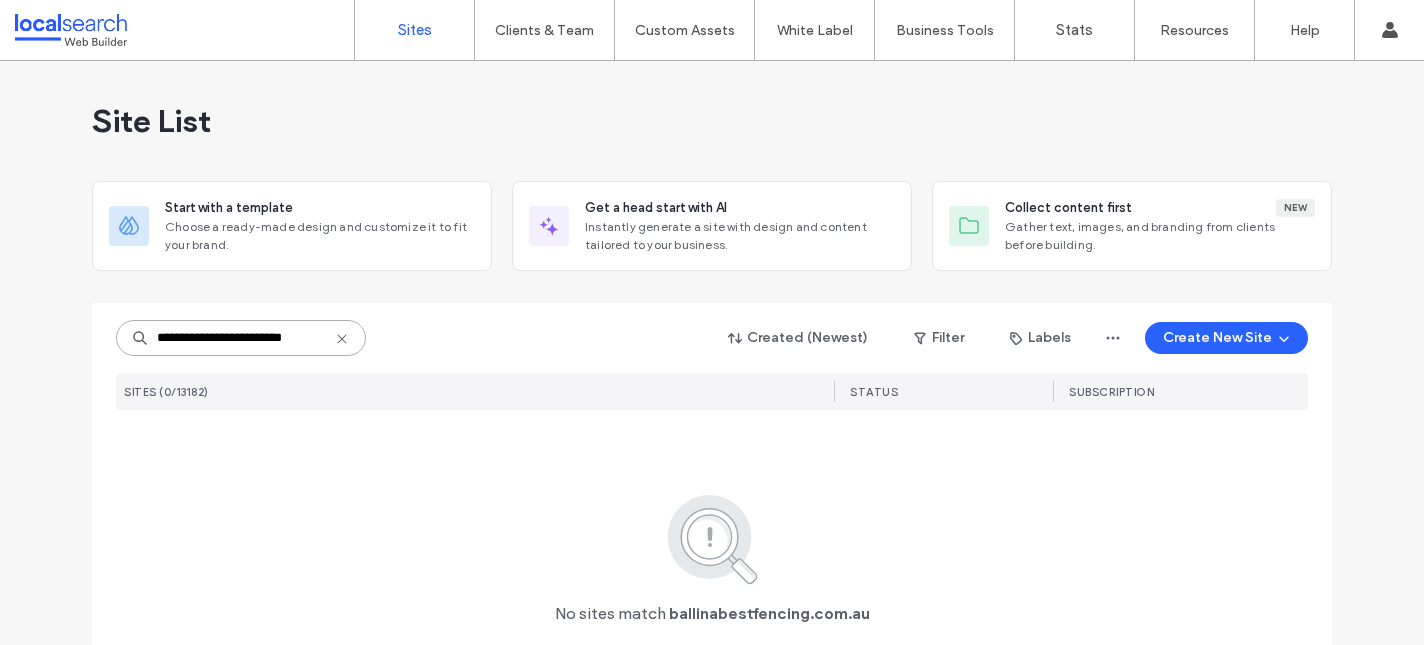 type on "**********" 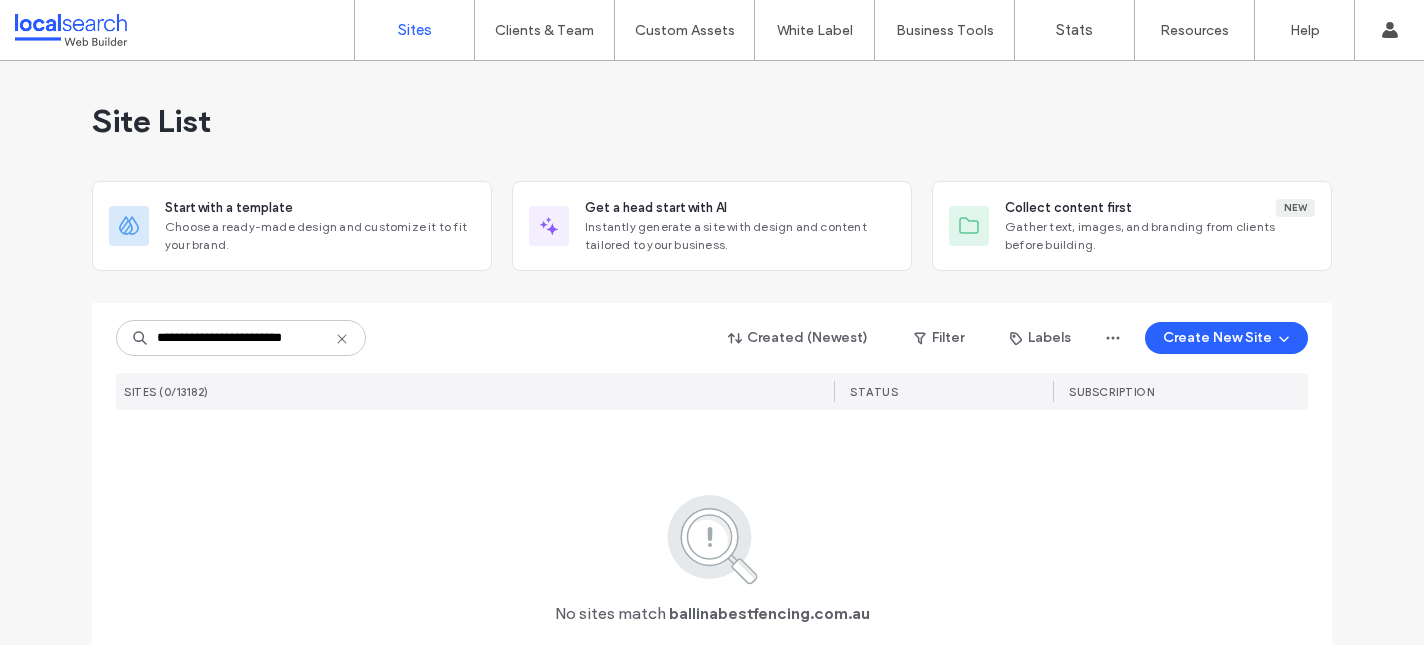 click 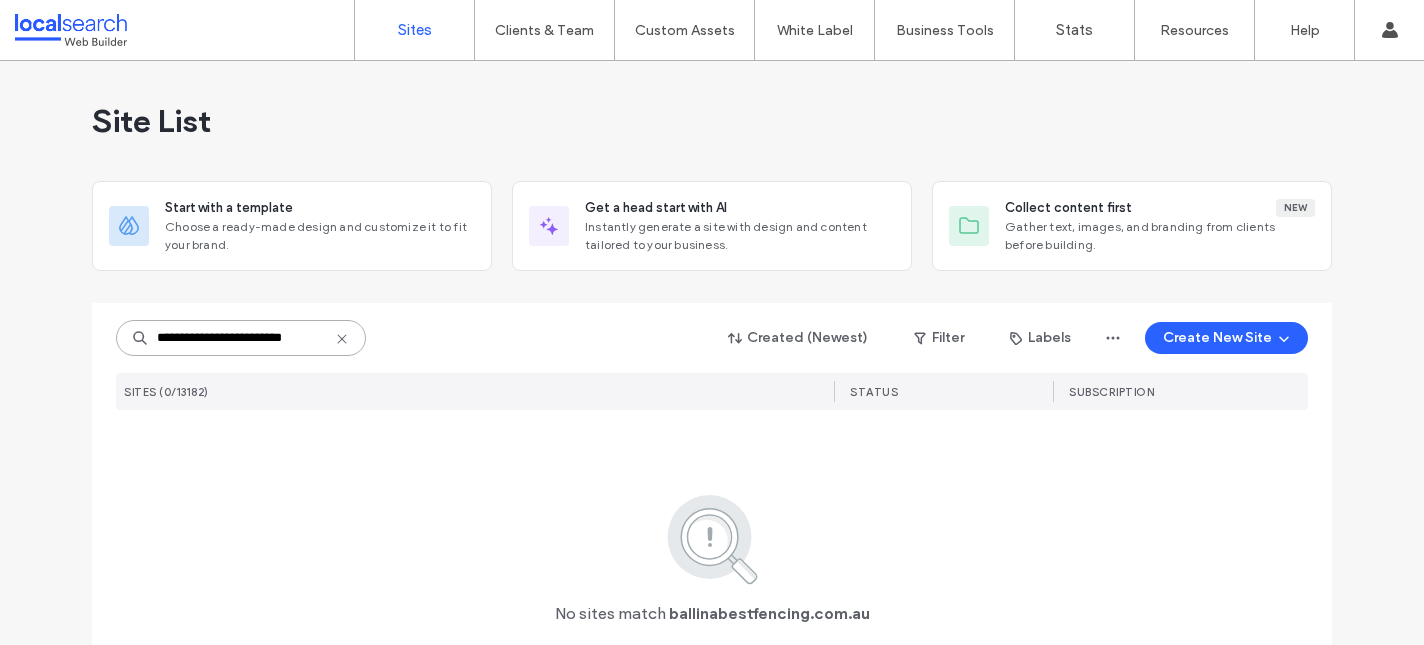 type 